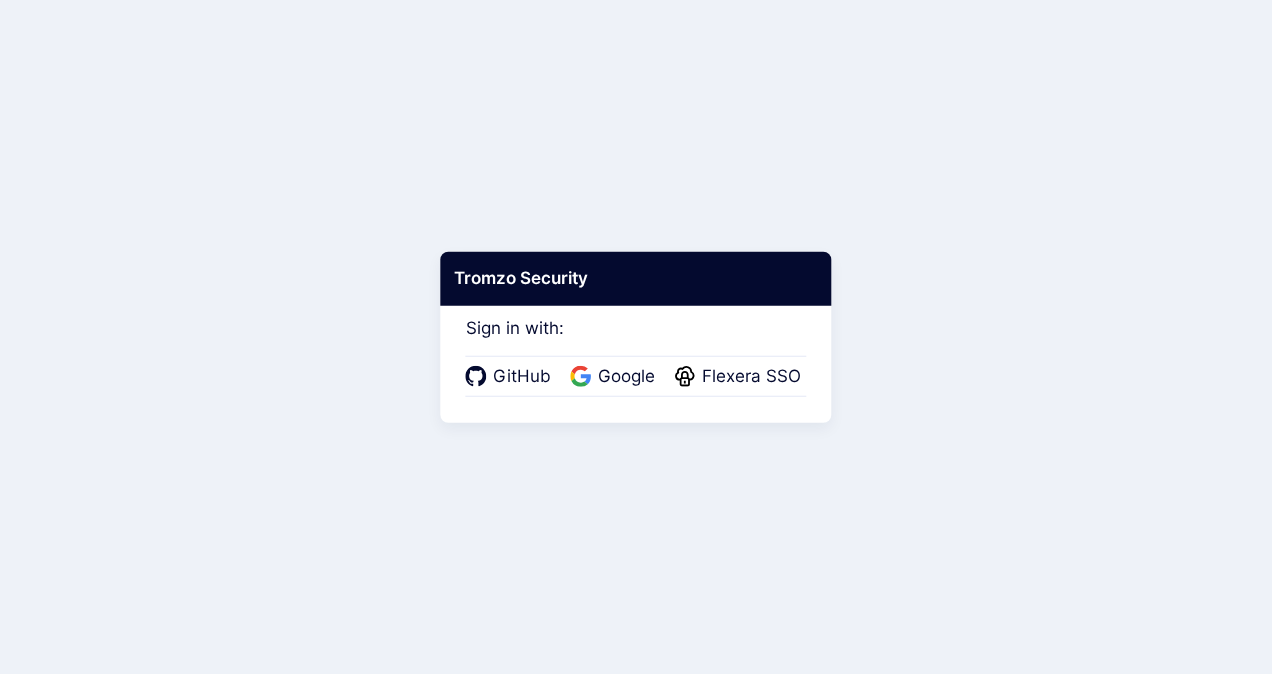 scroll, scrollTop: 0, scrollLeft: 0, axis: both 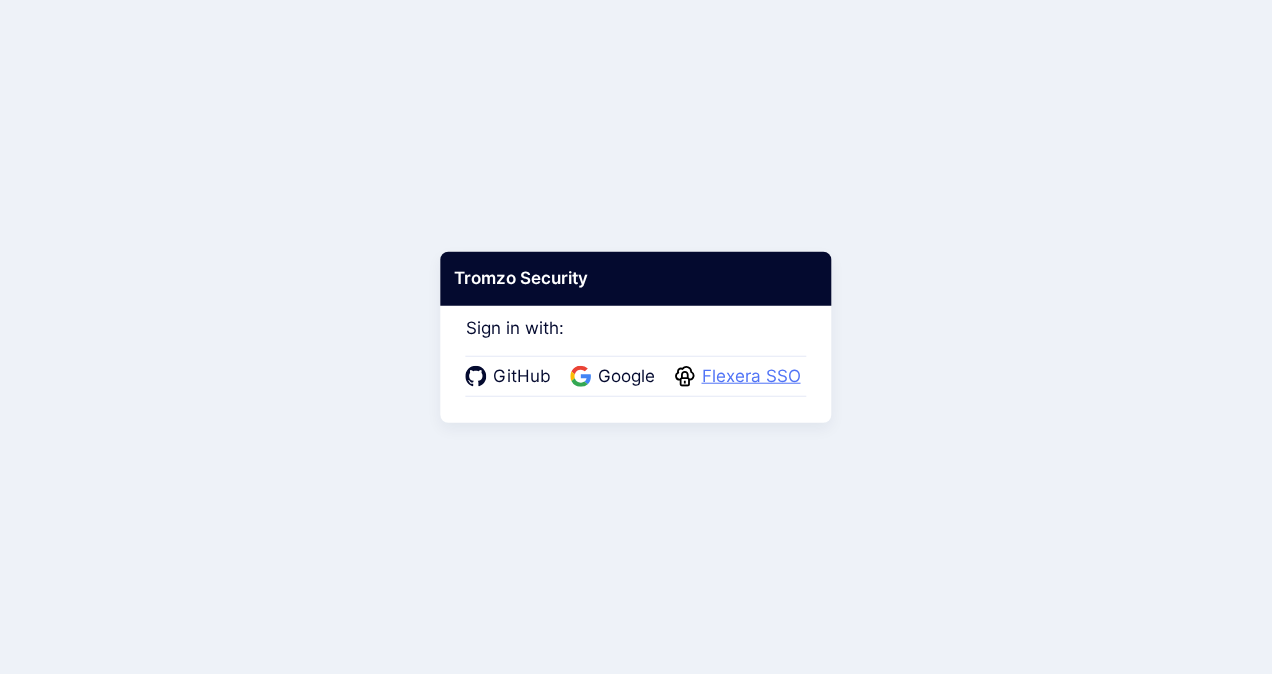 click on "Flexera SSO" at bounding box center [751, 377] 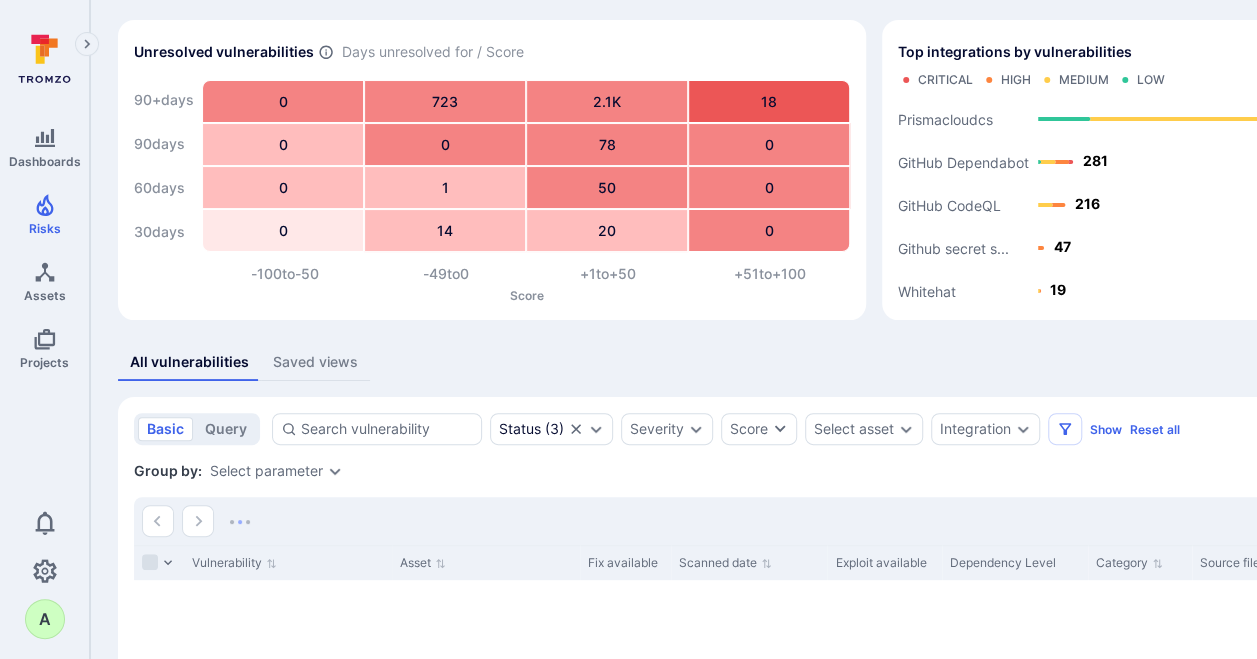 scroll, scrollTop: 34, scrollLeft: 0, axis: vertical 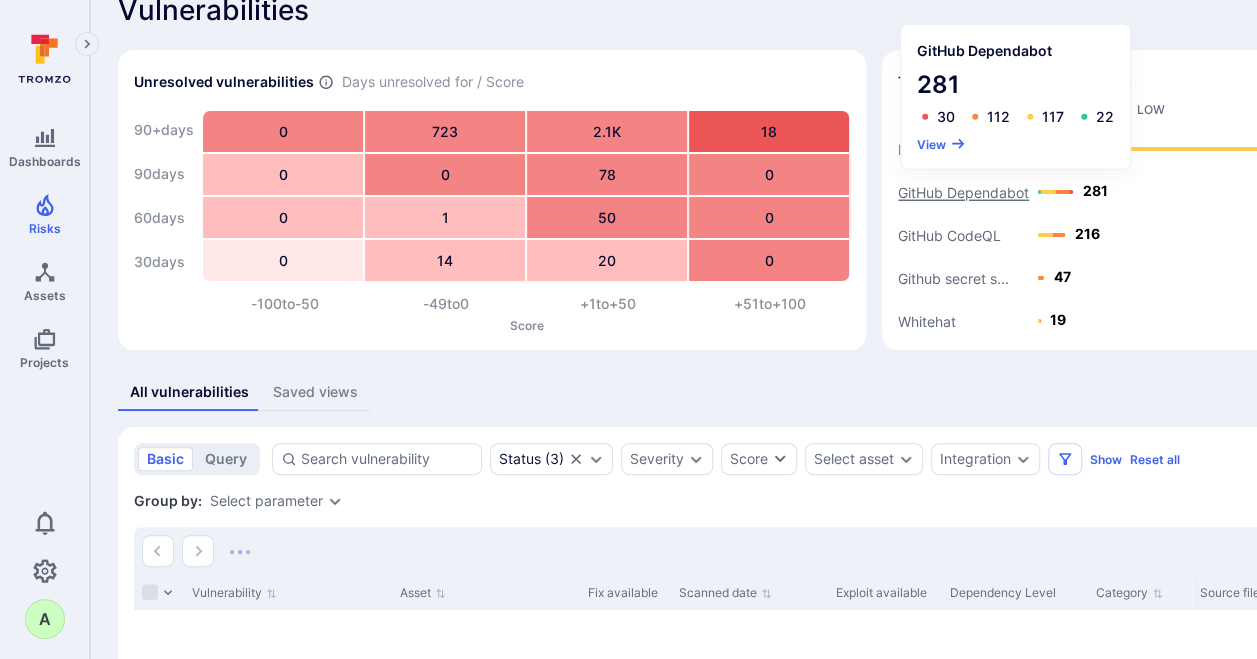 click on "GitHub Dependabot" 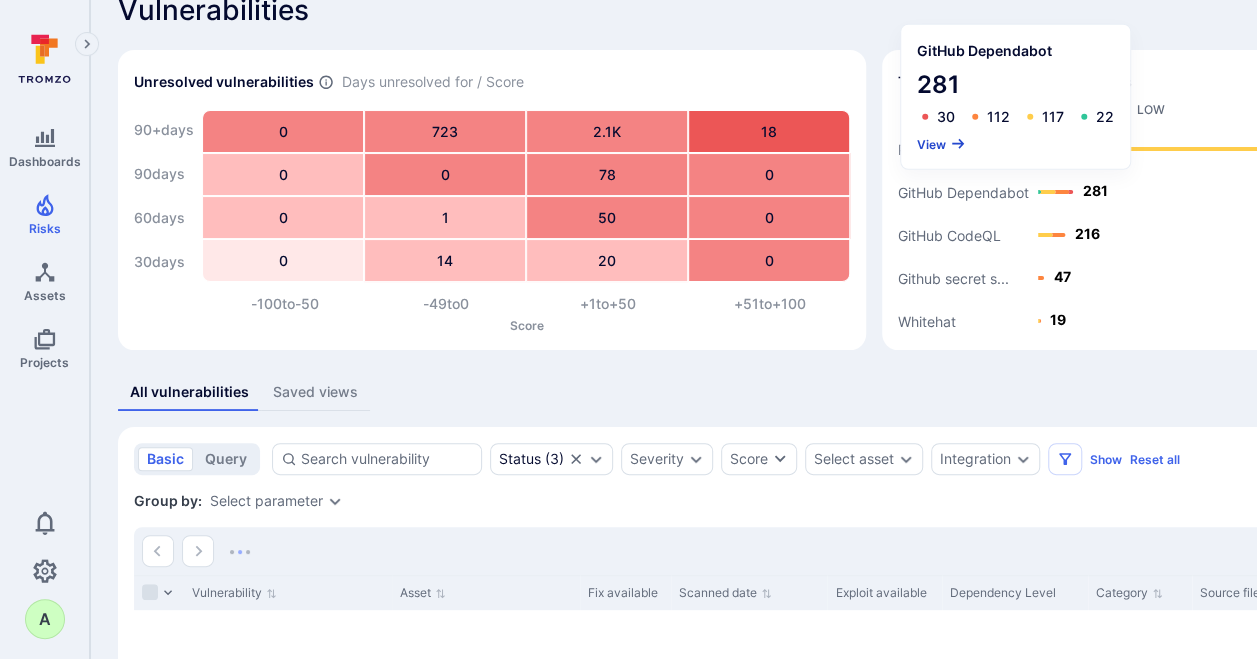 click on "View" at bounding box center (941, 143) 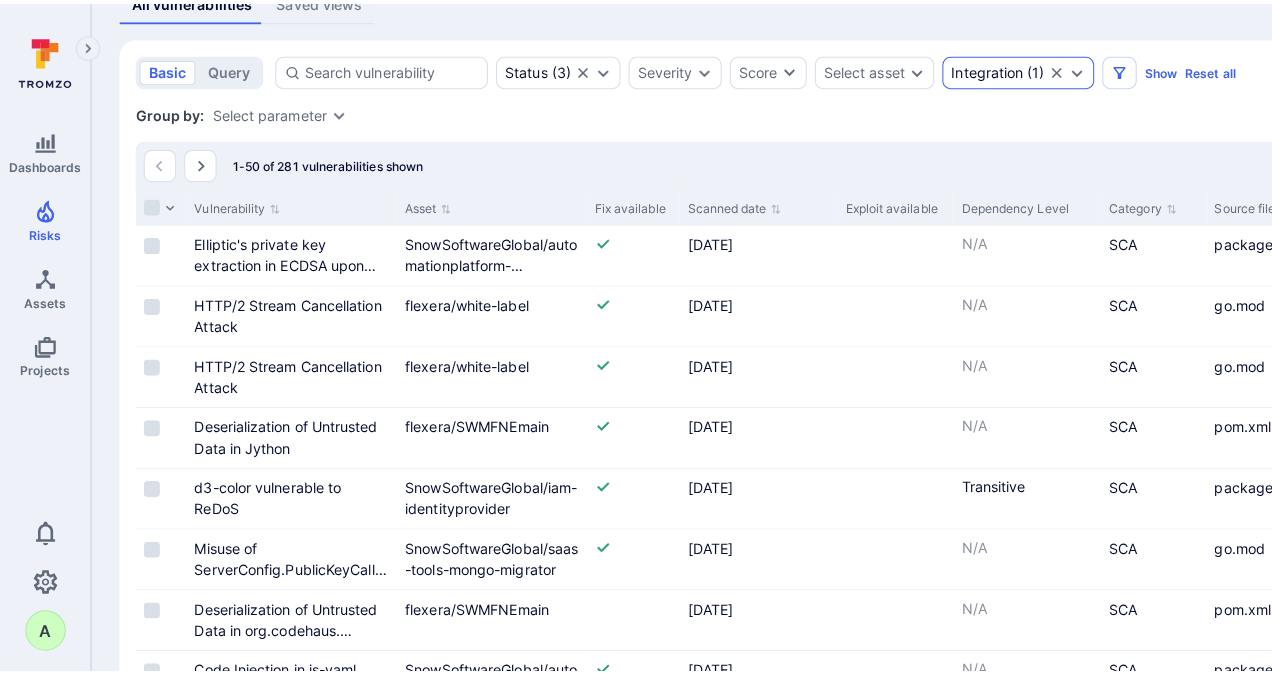 scroll, scrollTop: 434, scrollLeft: 0, axis: vertical 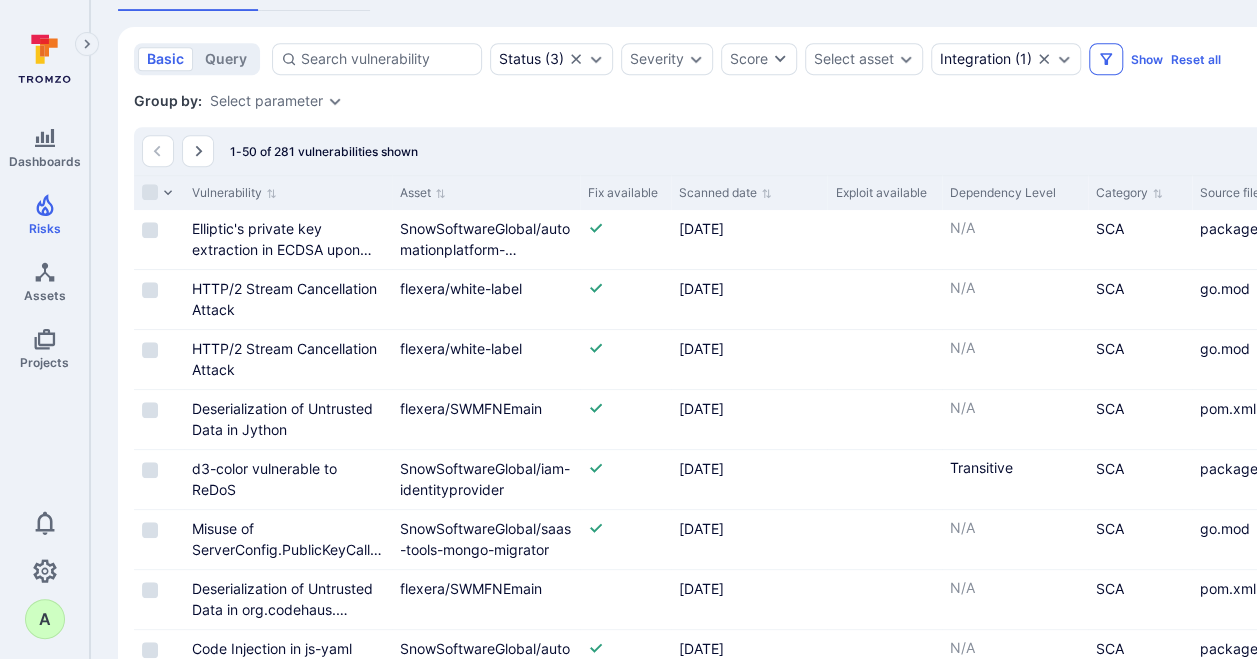 click 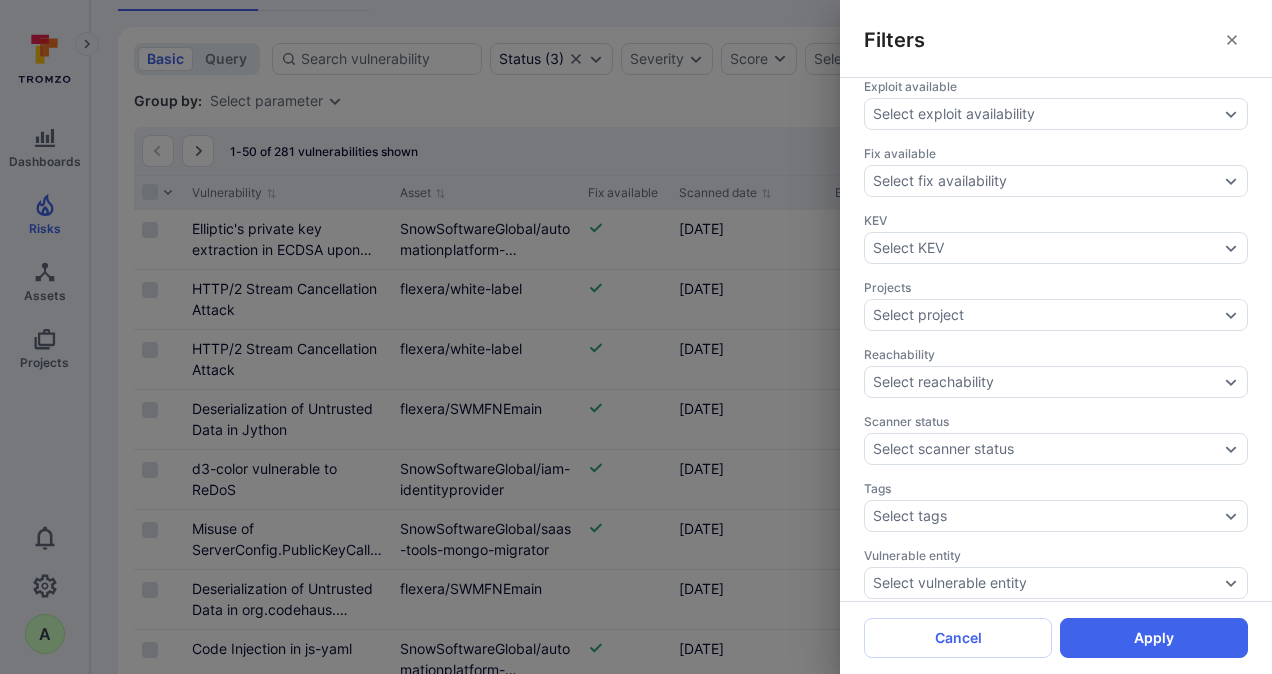 scroll, scrollTop: 668, scrollLeft: 0, axis: vertical 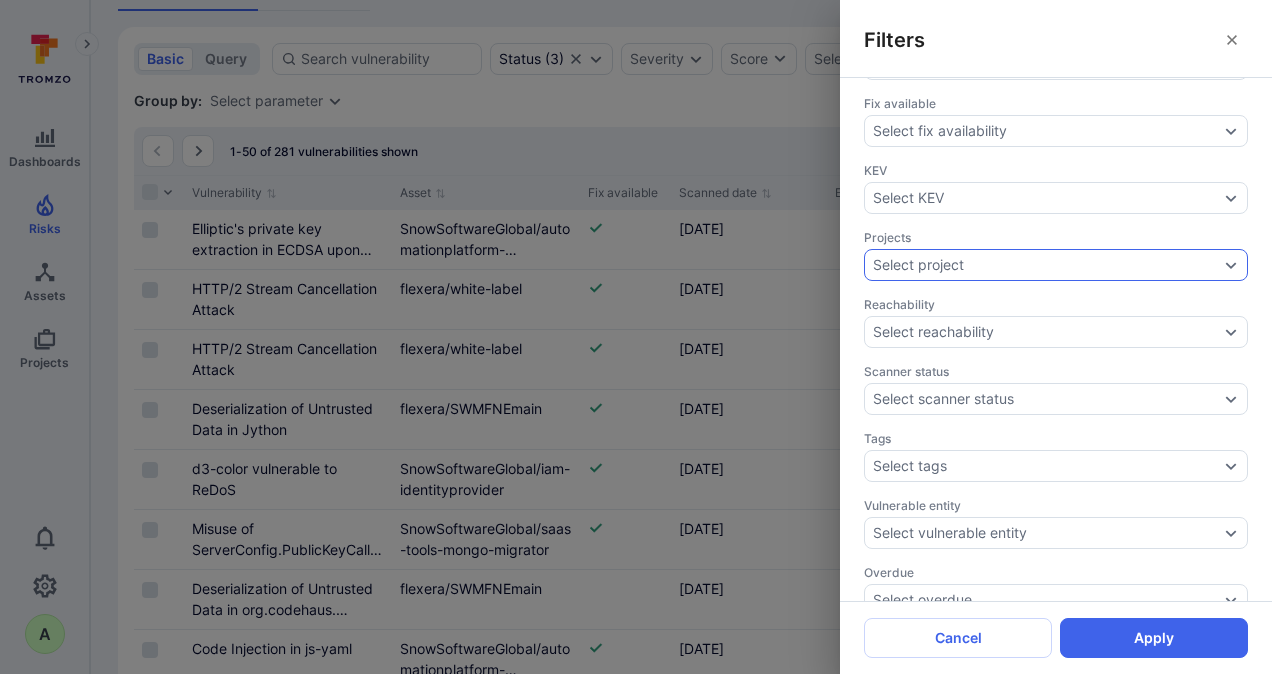 click 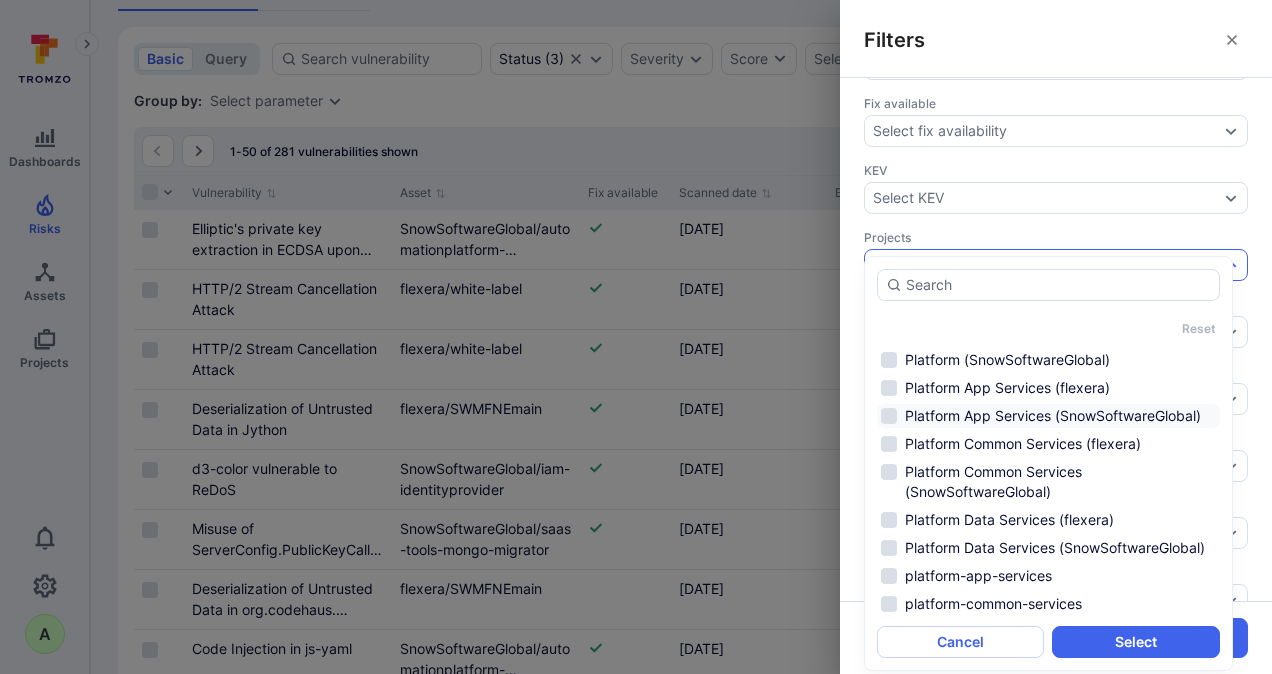 scroll, scrollTop: 1200, scrollLeft: 0, axis: vertical 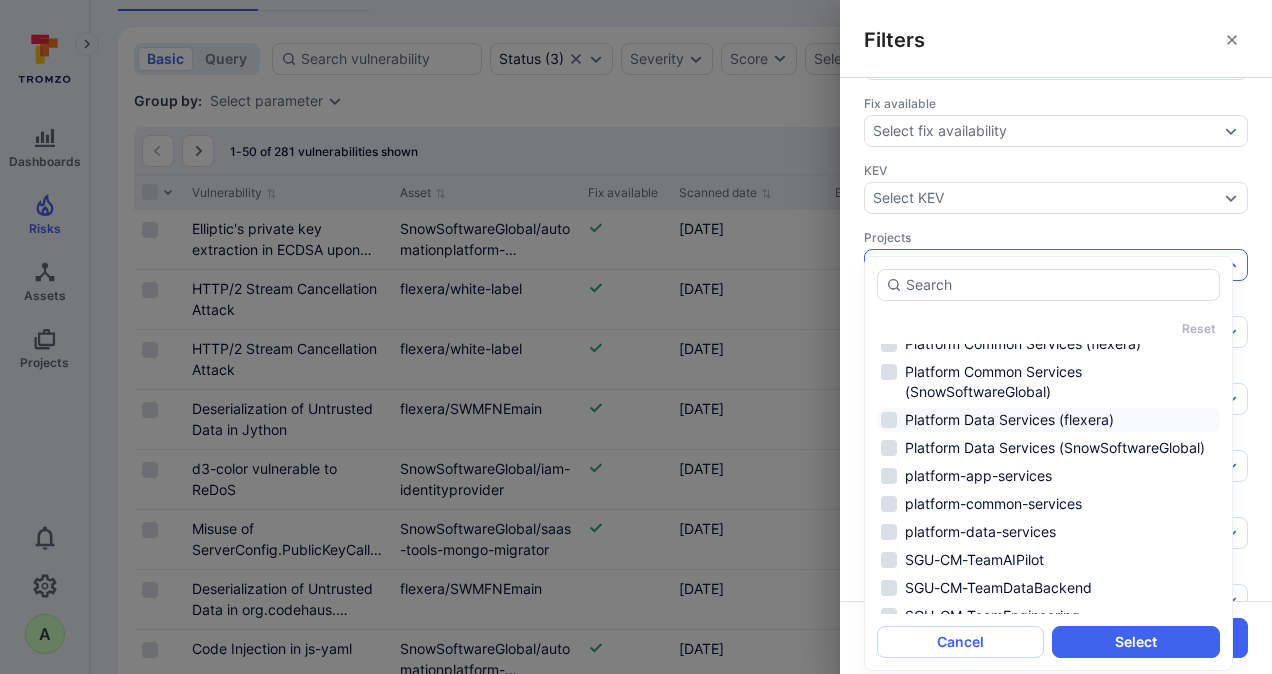 click on "Platform Data Services (flexera)" at bounding box center [1048, 420] 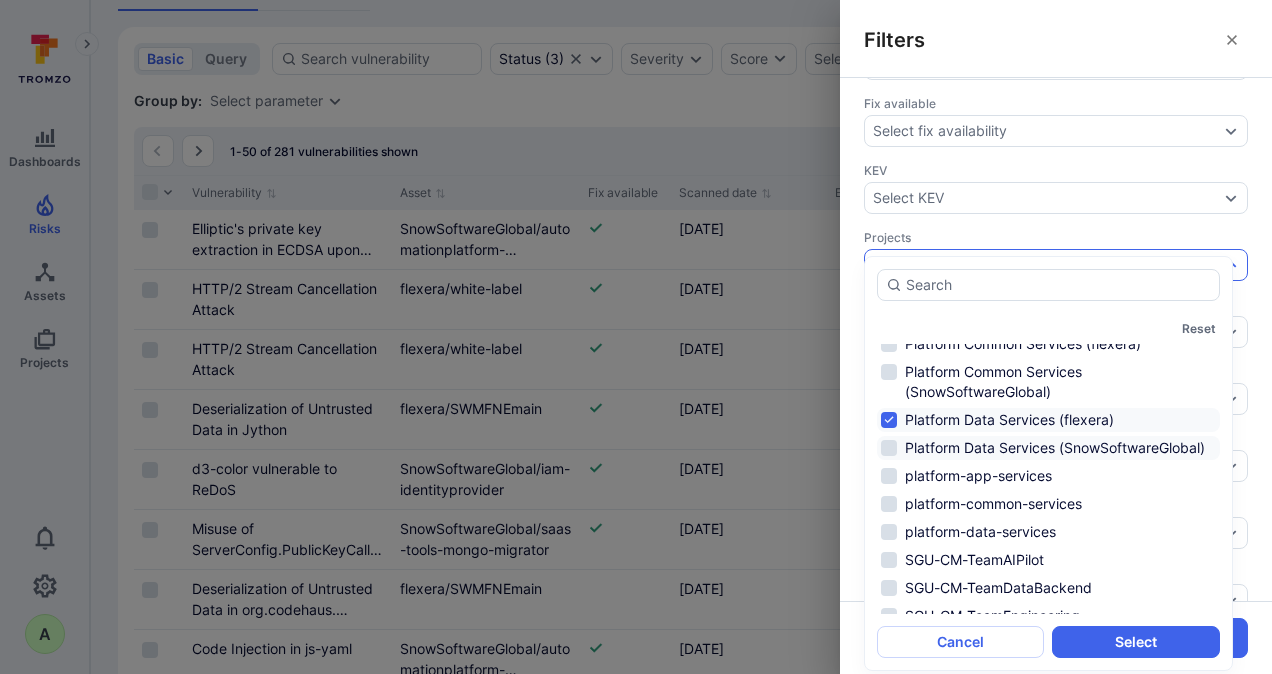 click on "Platform Data Services (SnowSoftwareGlobal)" at bounding box center (1048, 448) 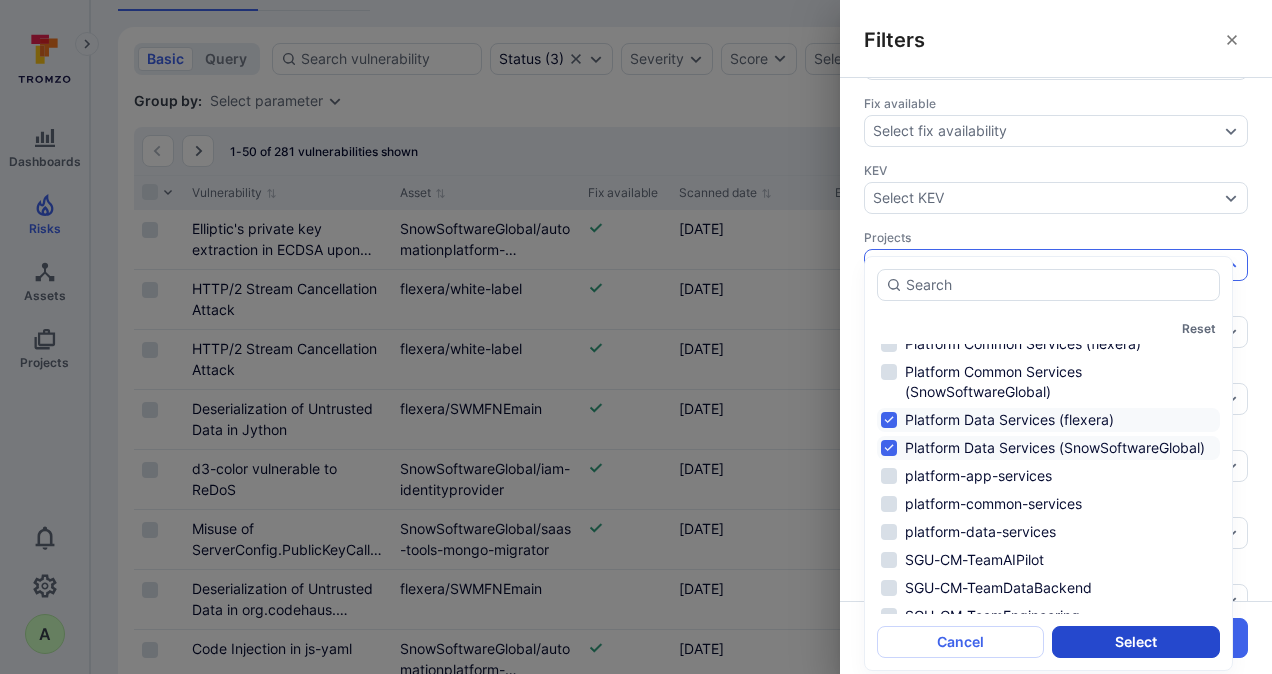 click on "Select" at bounding box center [1135, 642] 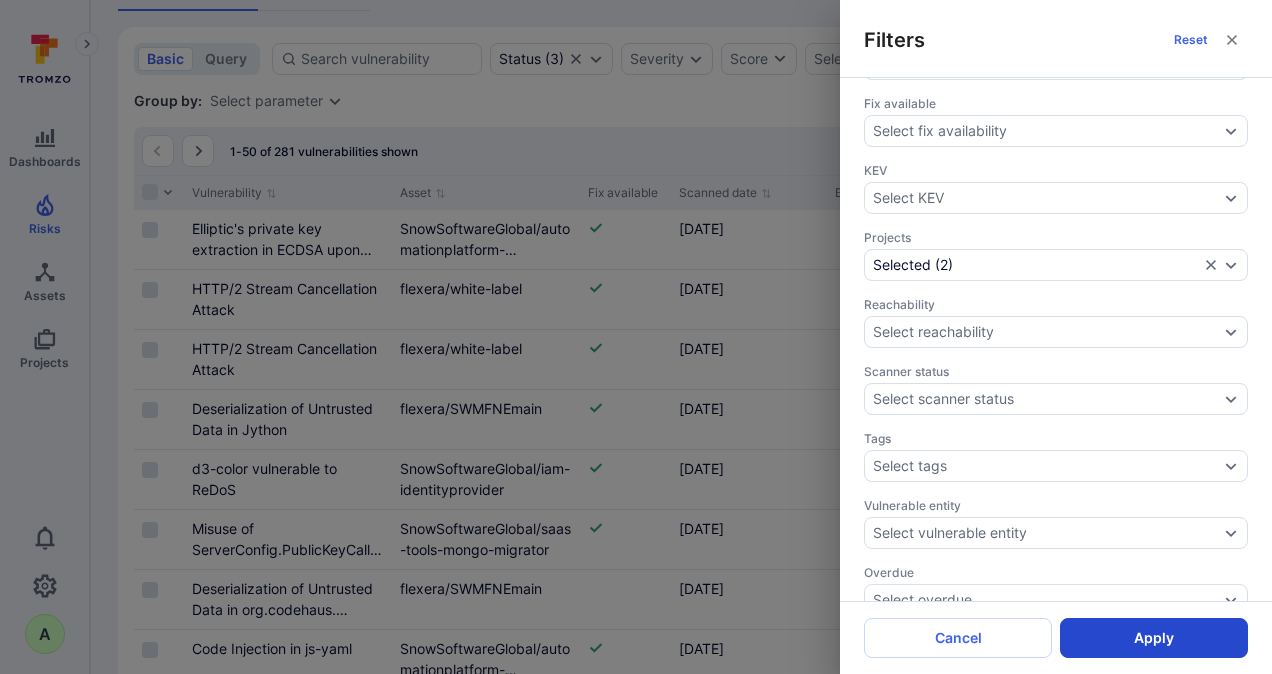 click on "Apply" at bounding box center (1154, 638) 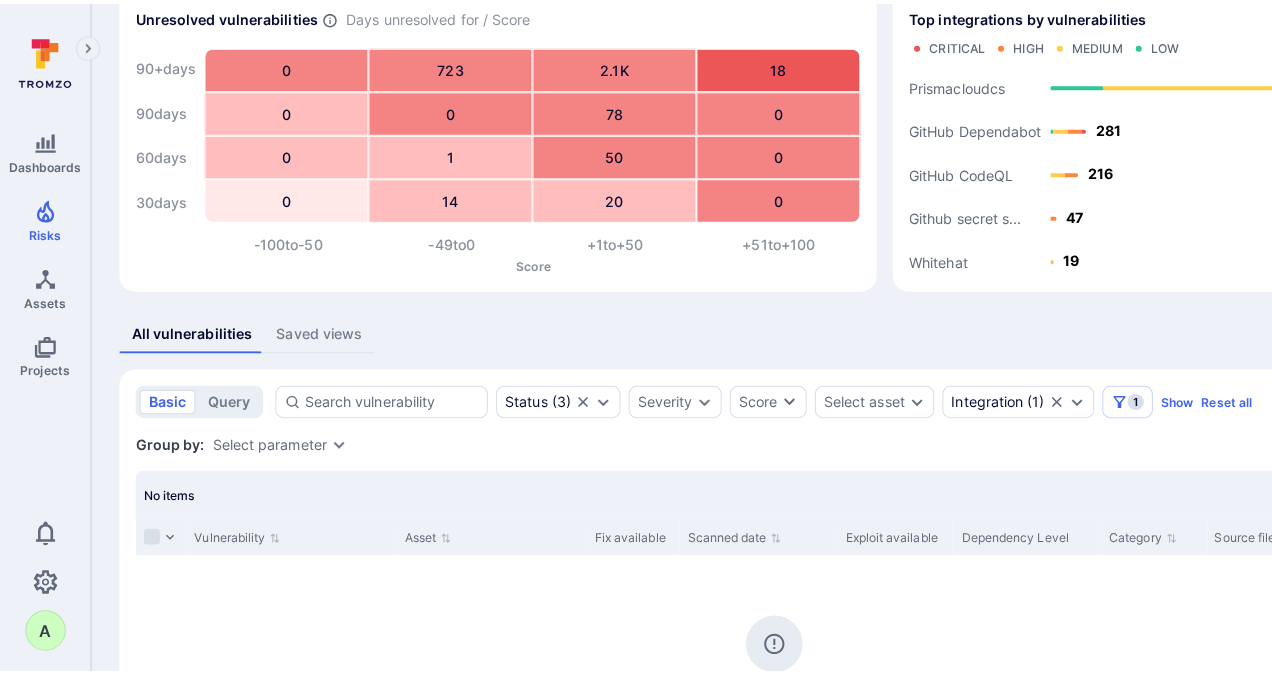 scroll, scrollTop: 200, scrollLeft: 0, axis: vertical 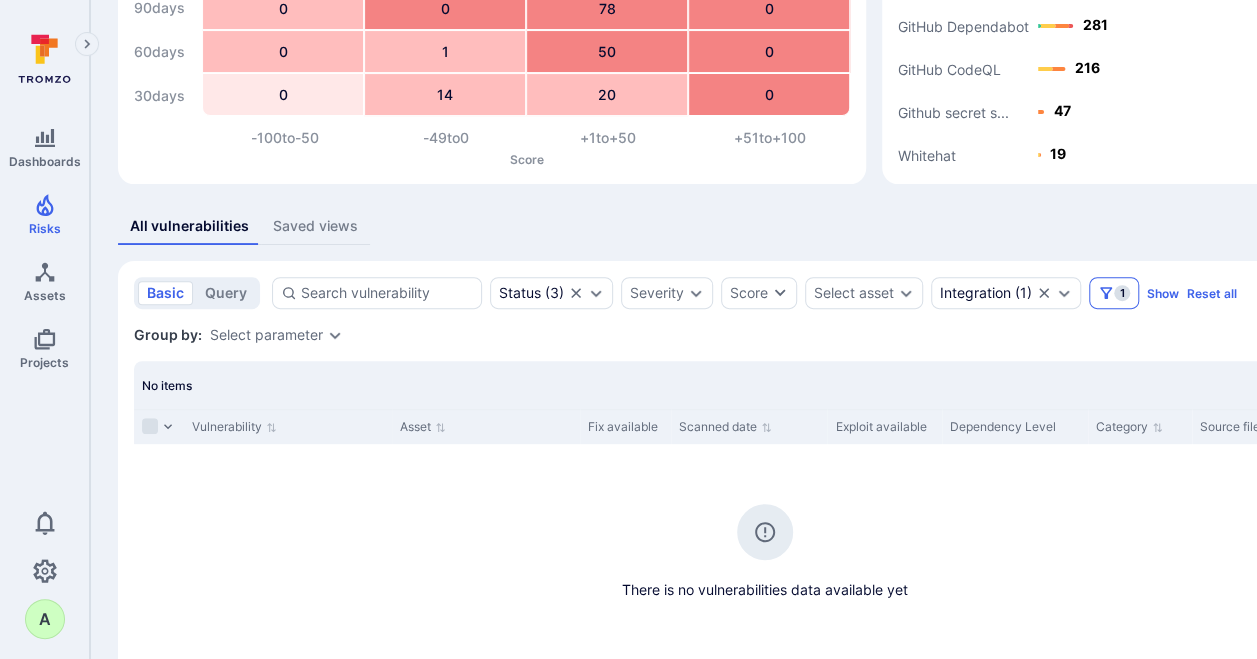 click 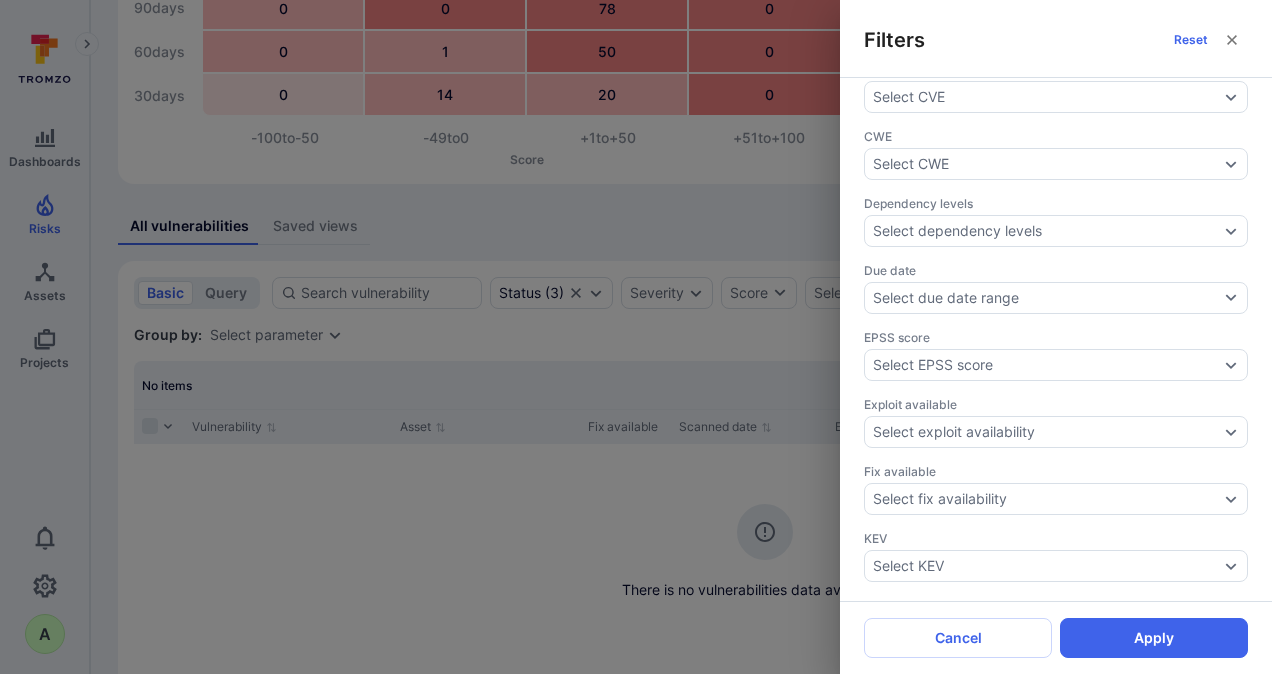 scroll, scrollTop: 500, scrollLeft: 0, axis: vertical 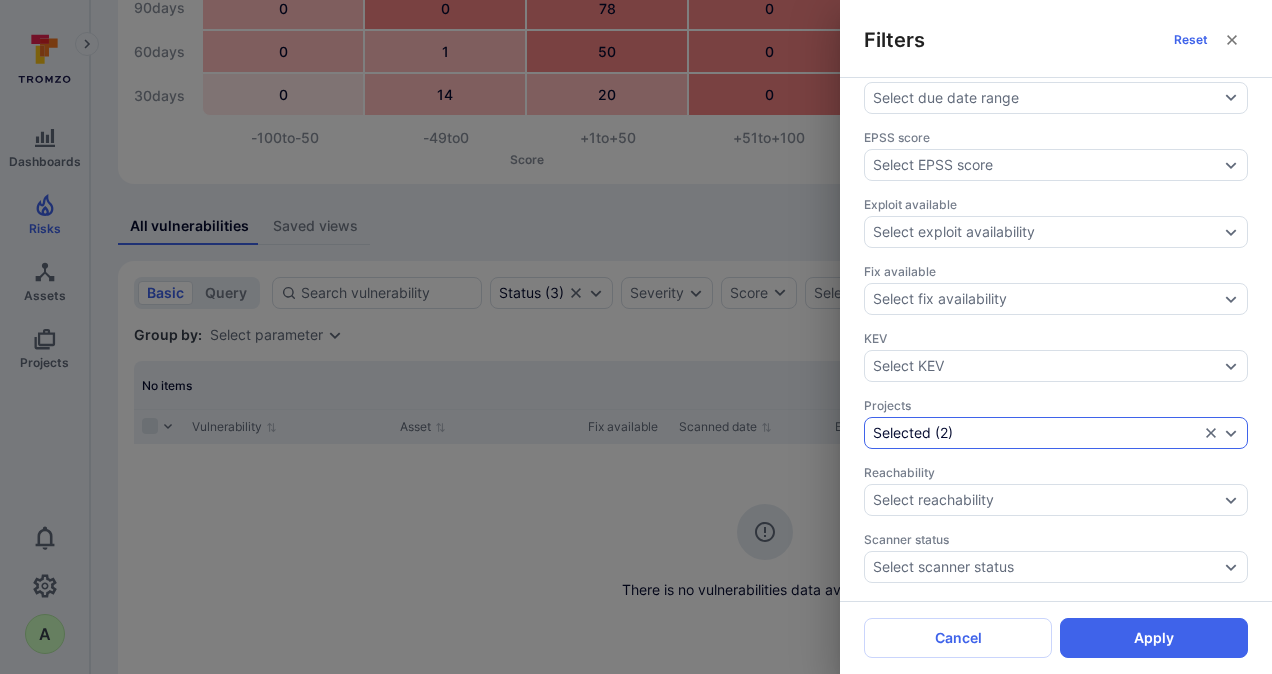 click 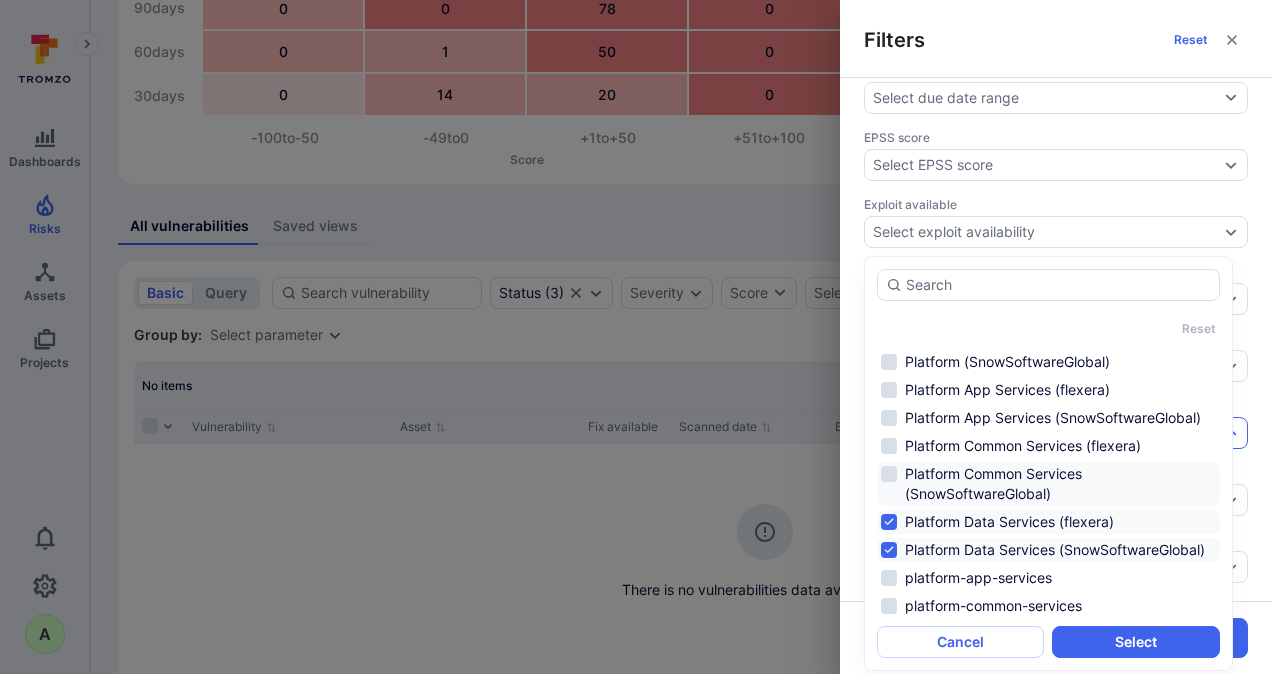 scroll, scrollTop: 1298, scrollLeft: 0, axis: vertical 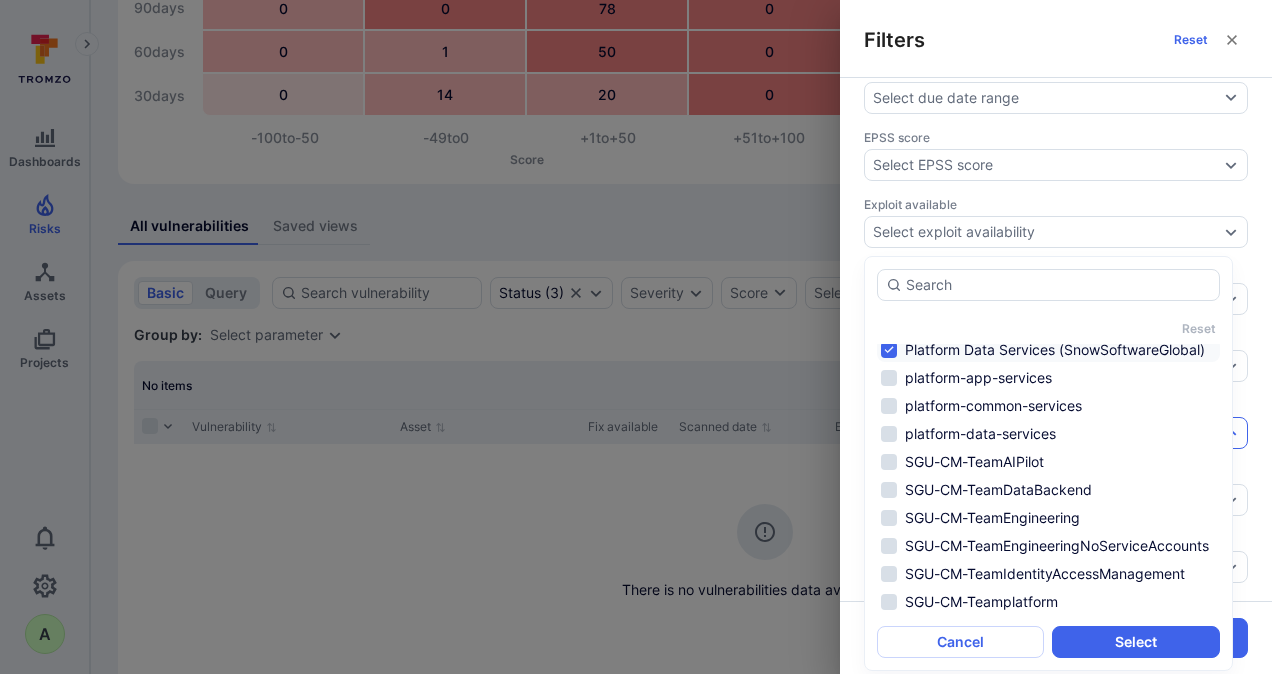 click on "Platform Data Services (SnowSoftwareGlobal)" at bounding box center [1048, 350] 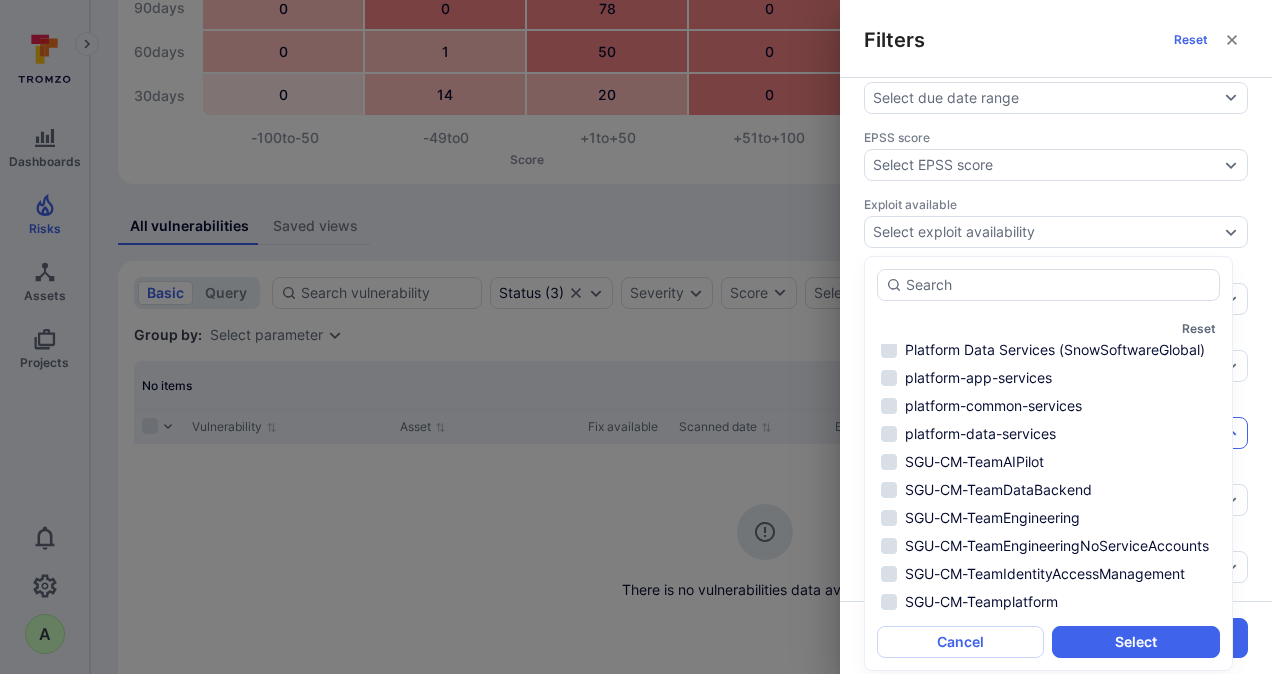 click on "Platform Data Services (flexera)" at bounding box center [1048, 322] 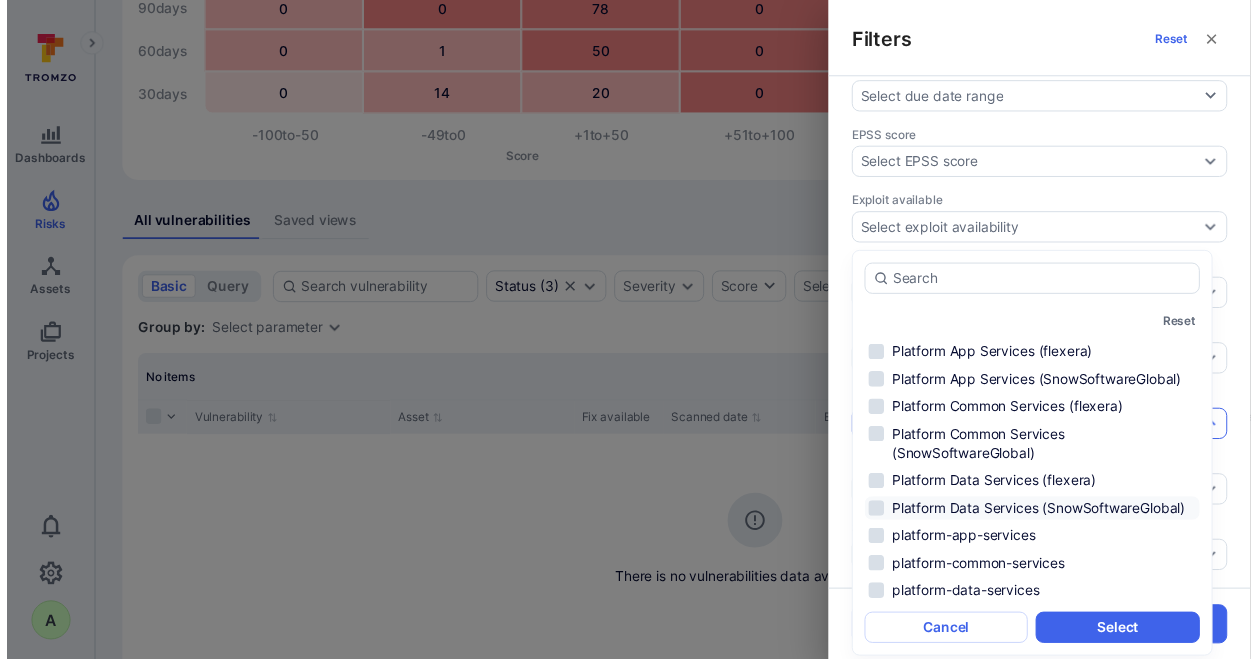 scroll, scrollTop: 1098, scrollLeft: 0, axis: vertical 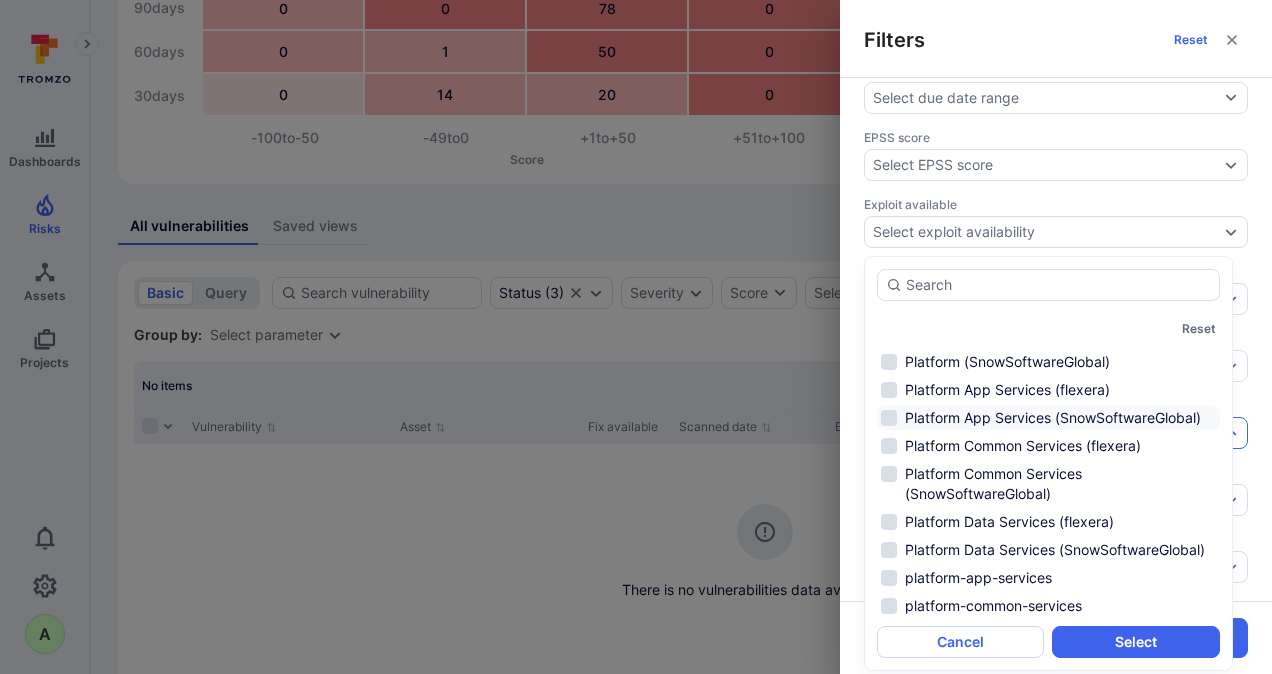 click on "Platform App Services (SnowSoftwareGlobal)" at bounding box center (1048, 418) 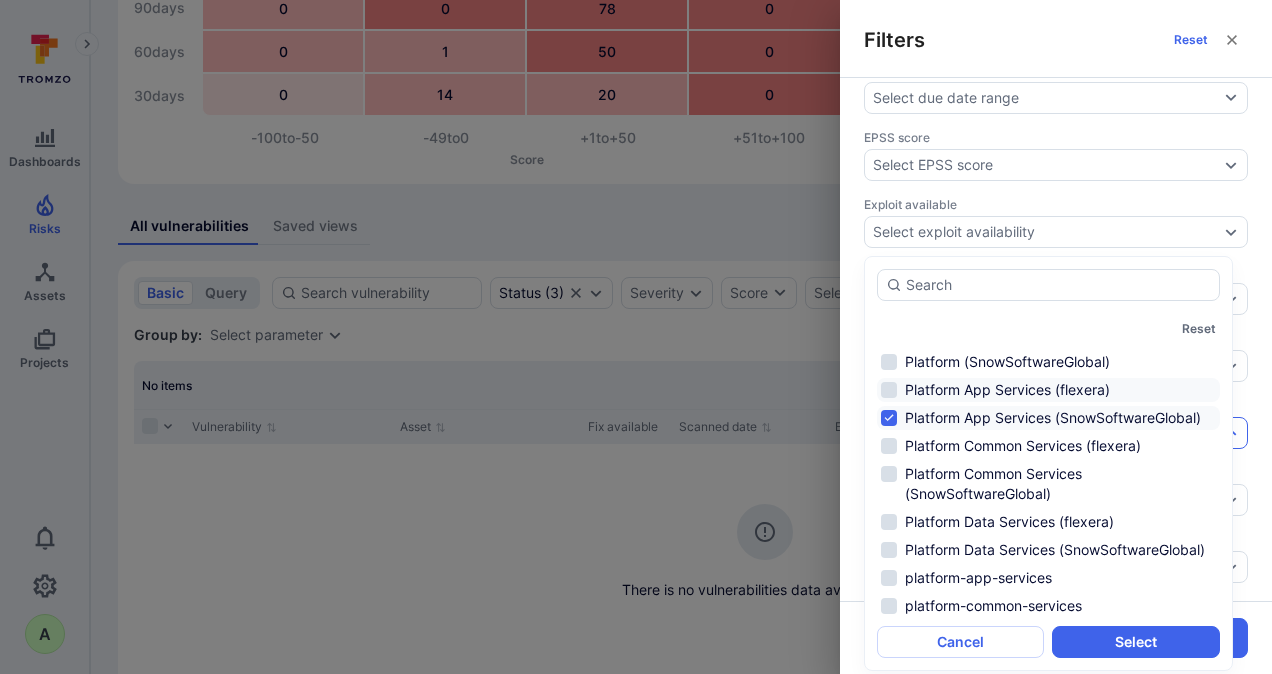 click on "Platform App Services (flexera)" at bounding box center [1048, 390] 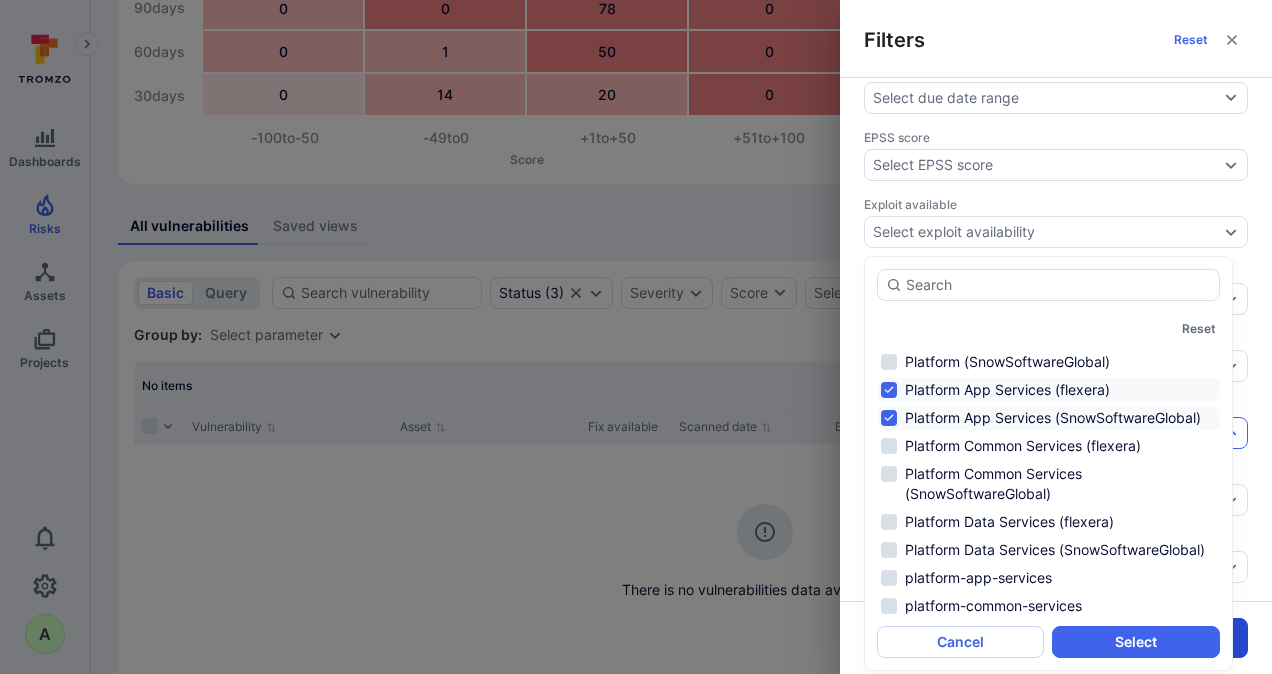 click on "Select" at bounding box center [1135, 642] 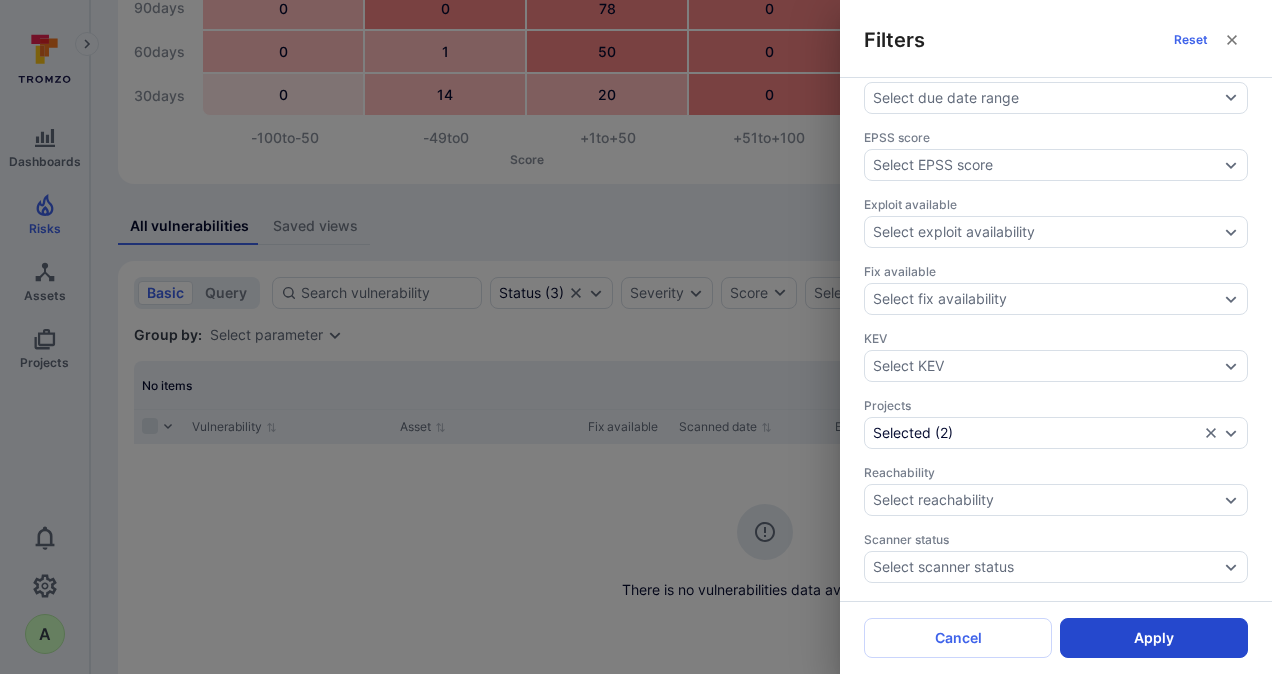 click on "Apply" at bounding box center (1154, 638) 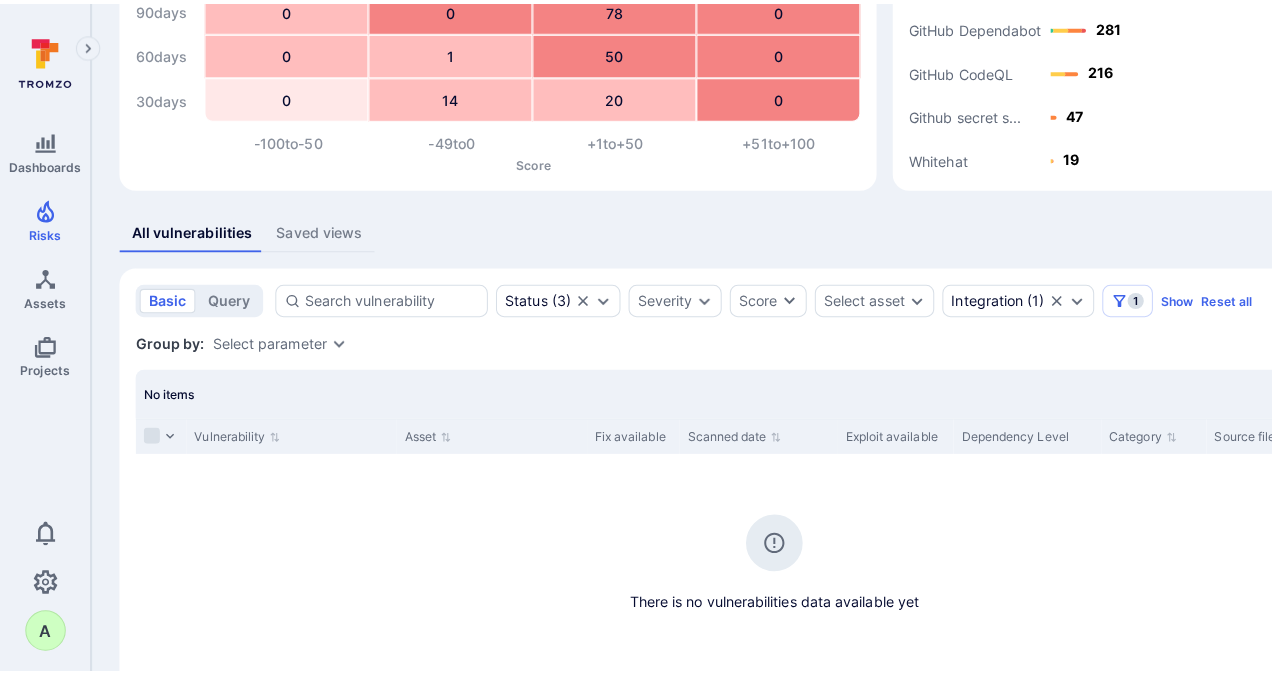 scroll, scrollTop: 100, scrollLeft: 0, axis: vertical 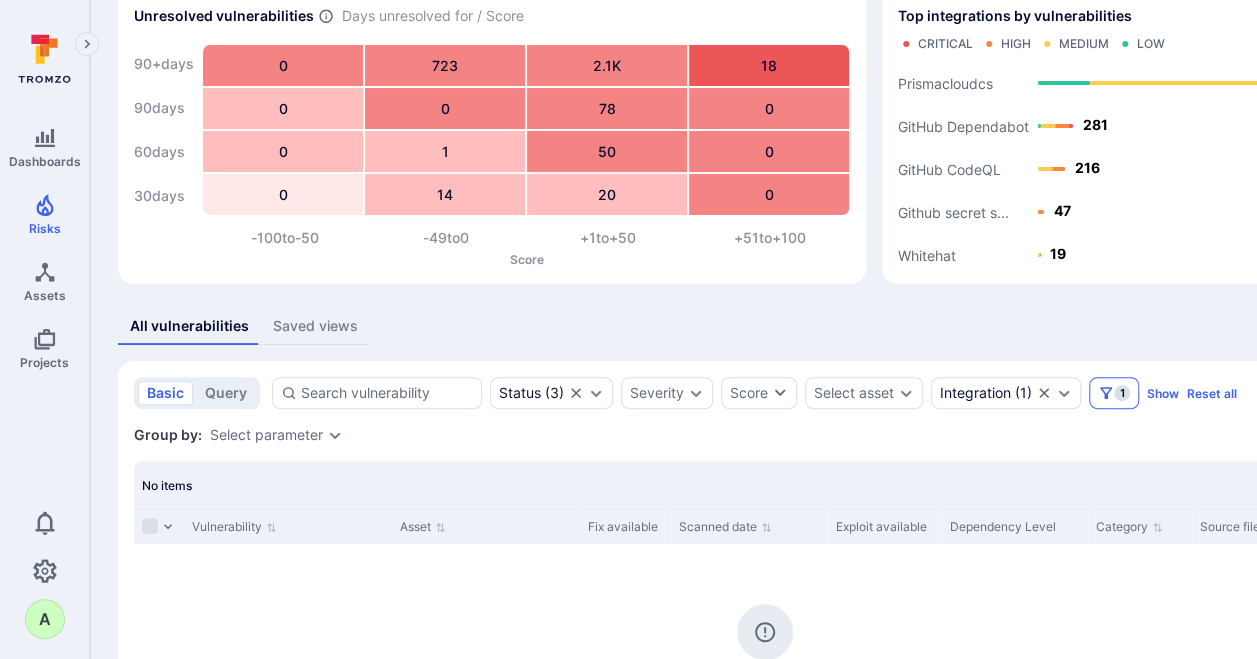 click on "1" at bounding box center (1122, 393) 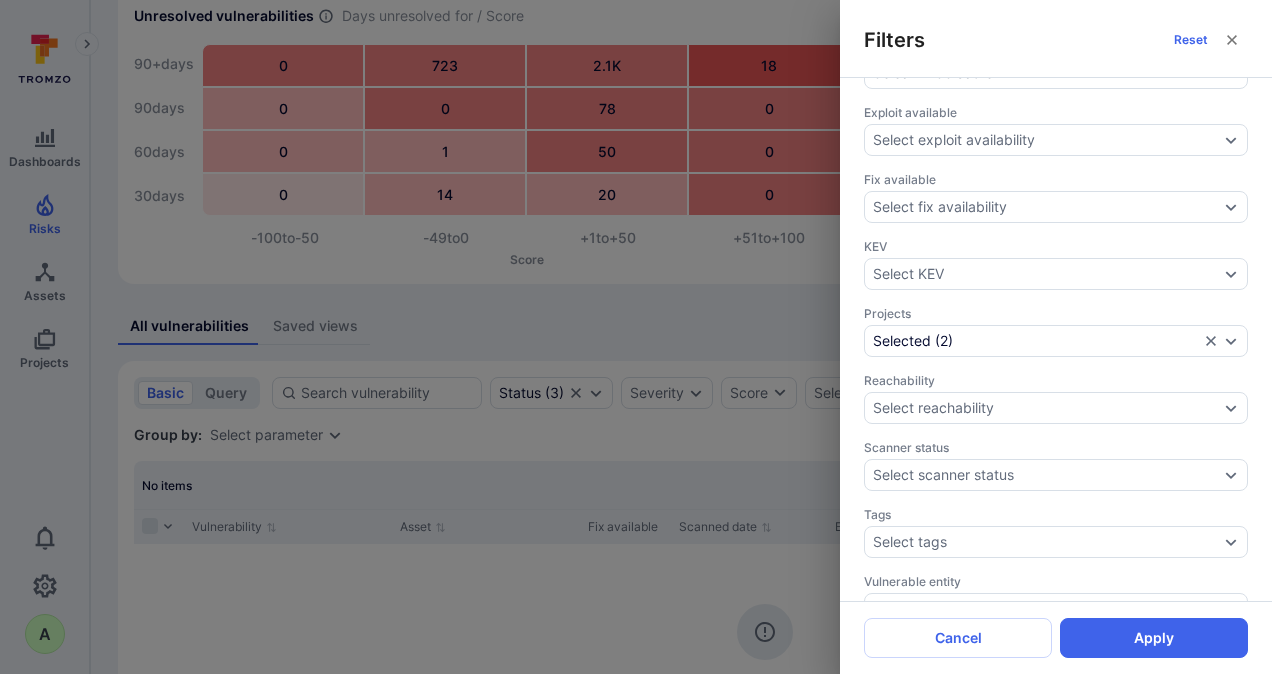 scroll, scrollTop: 600, scrollLeft: 0, axis: vertical 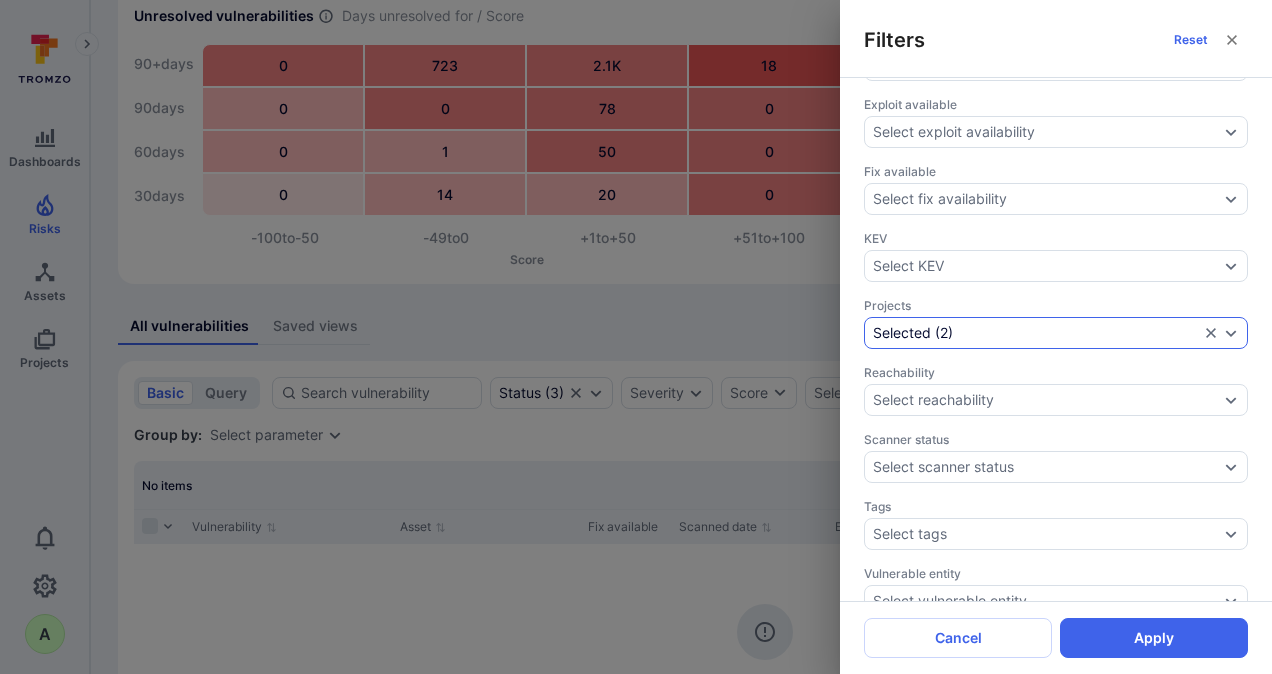 click 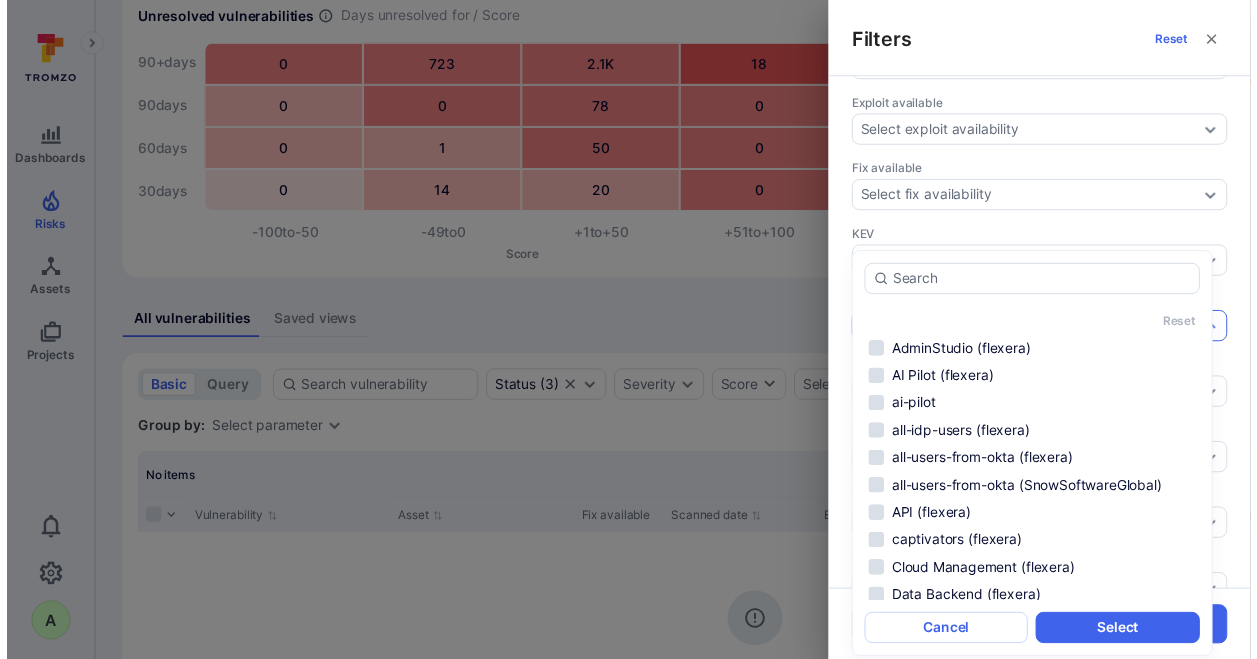 scroll, scrollTop: 994, scrollLeft: 0, axis: vertical 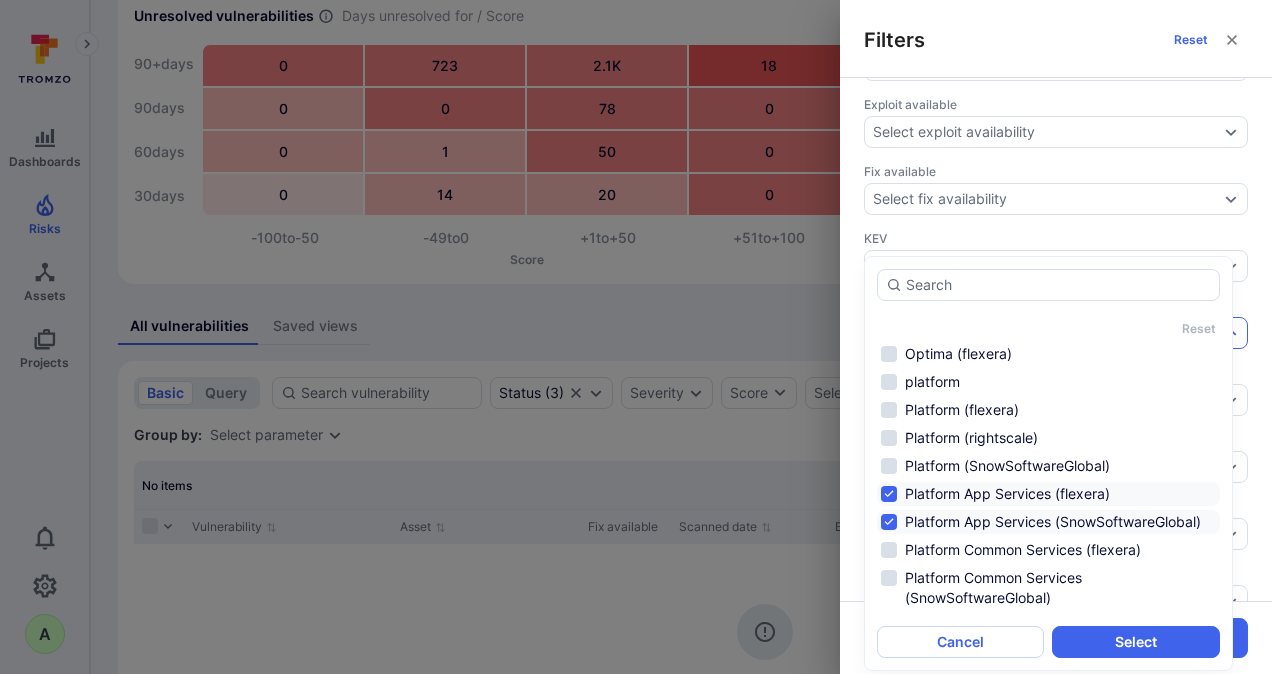 click on "Platform App Services (flexera)" at bounding box center [1048, 494] 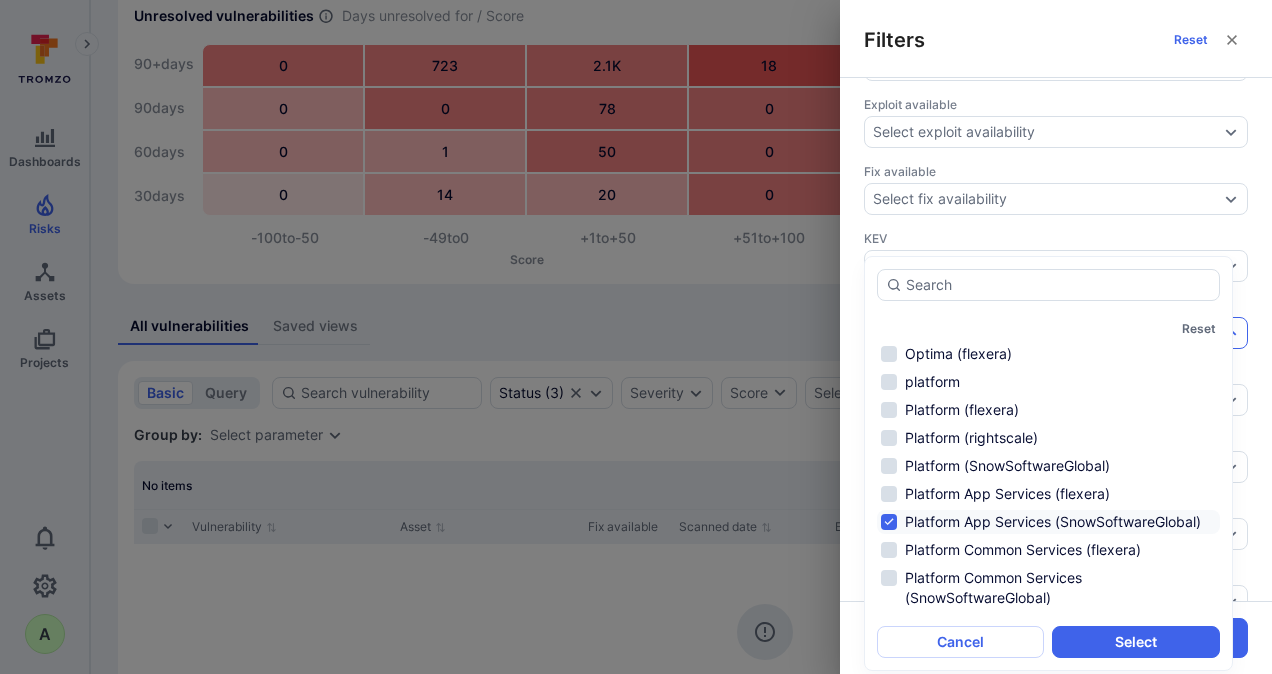 click on "Platform App Services (SnowSoftwareGlobal)" at bounding box center [1048, 522] 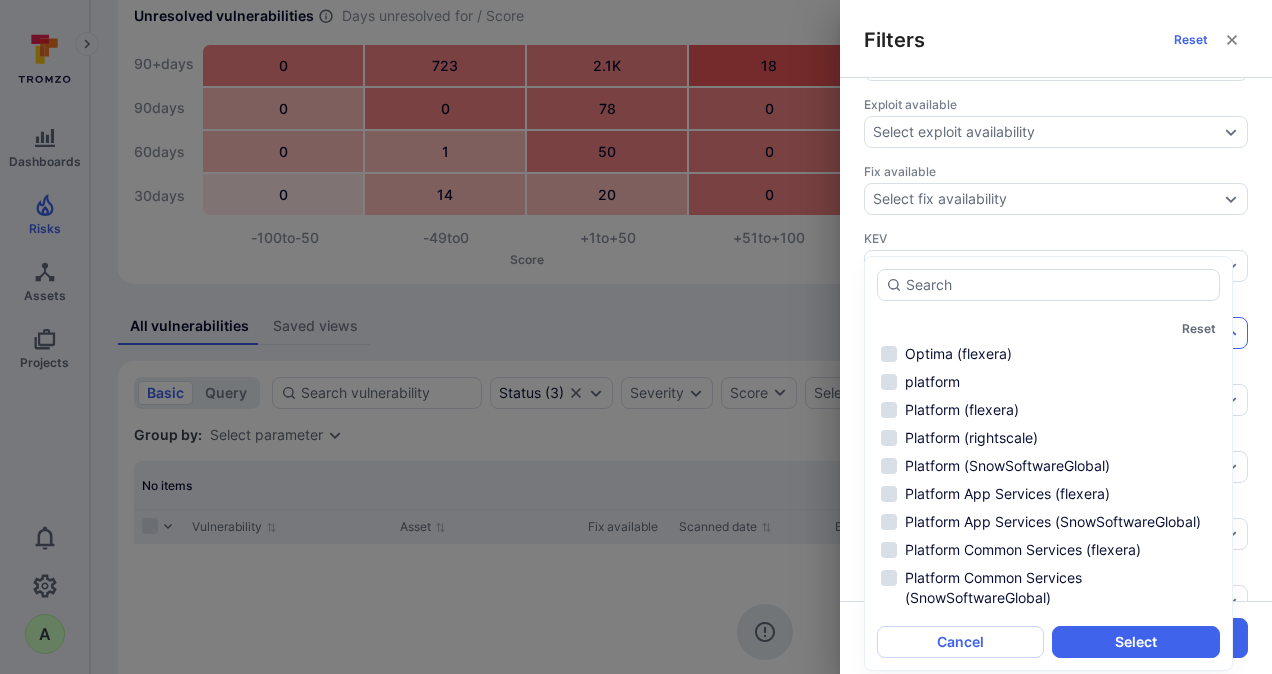 click 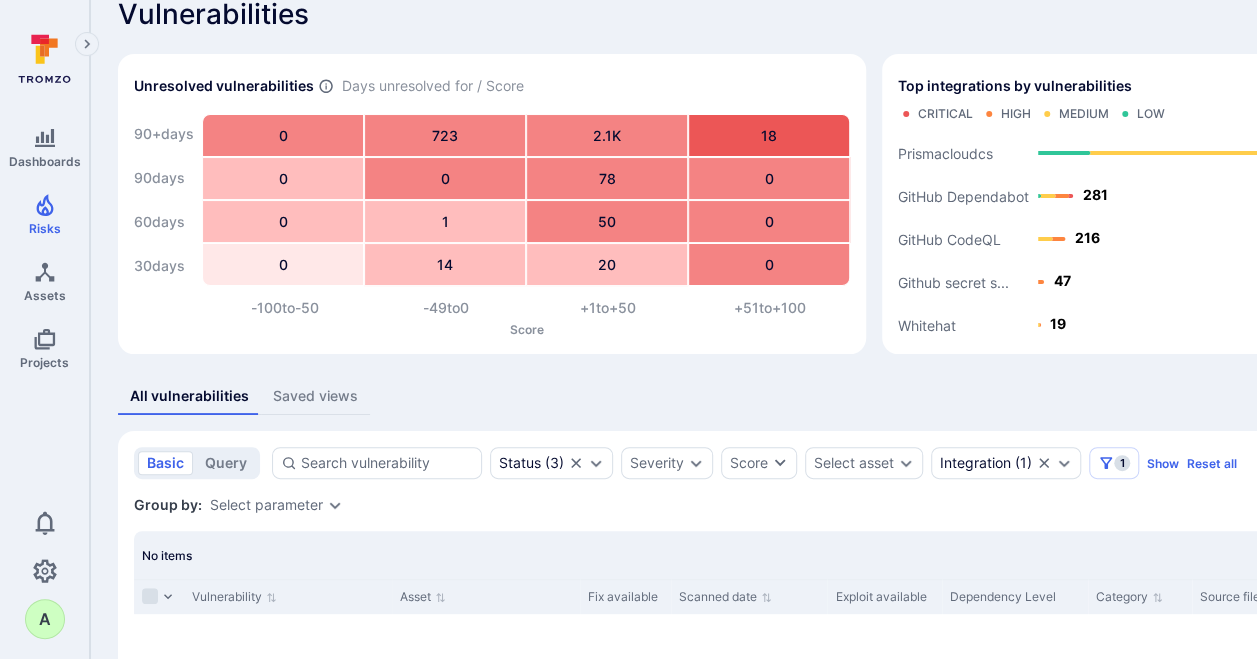 scroll, scrollTop: 0, scrollLeft: 0, axis: both 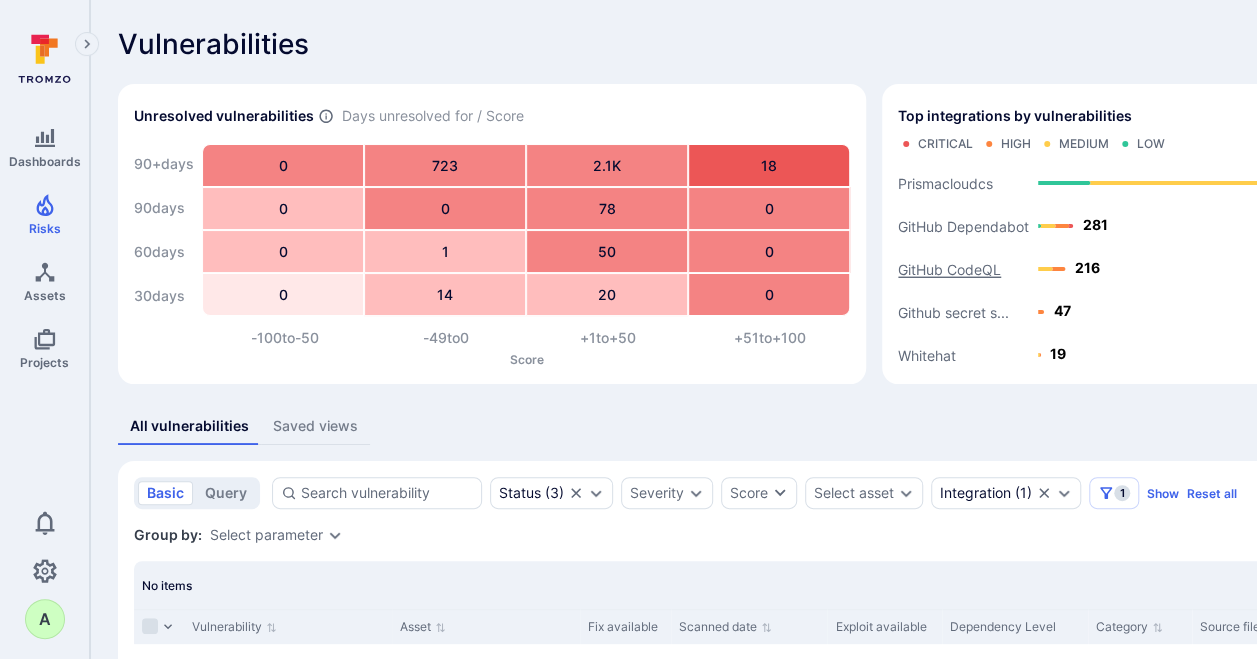 click on "GitHub CodeQL" 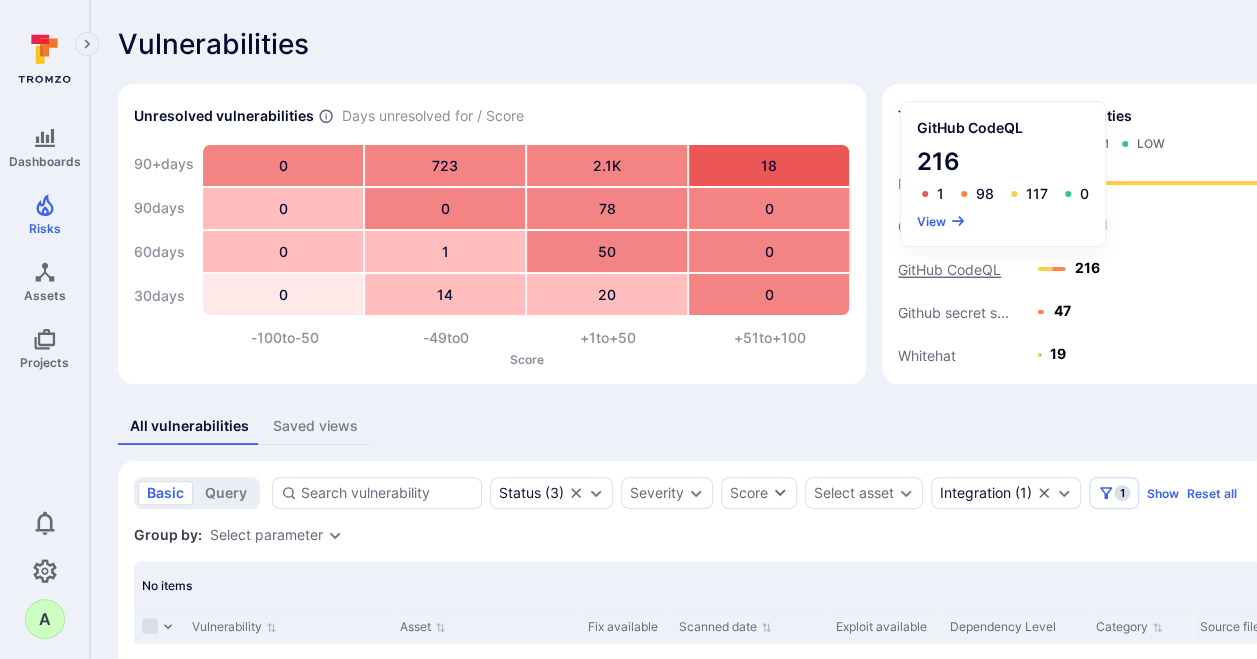 click on "GitHub CodeQL" 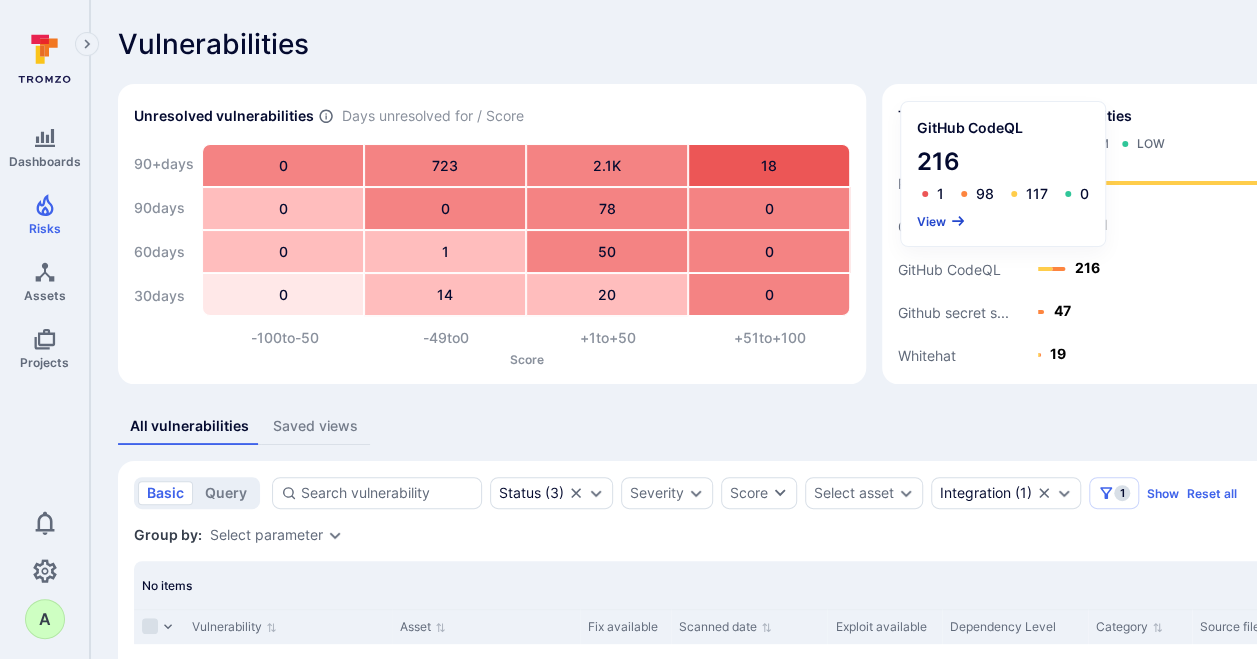 click on "View" at bounding box center [941, 221] 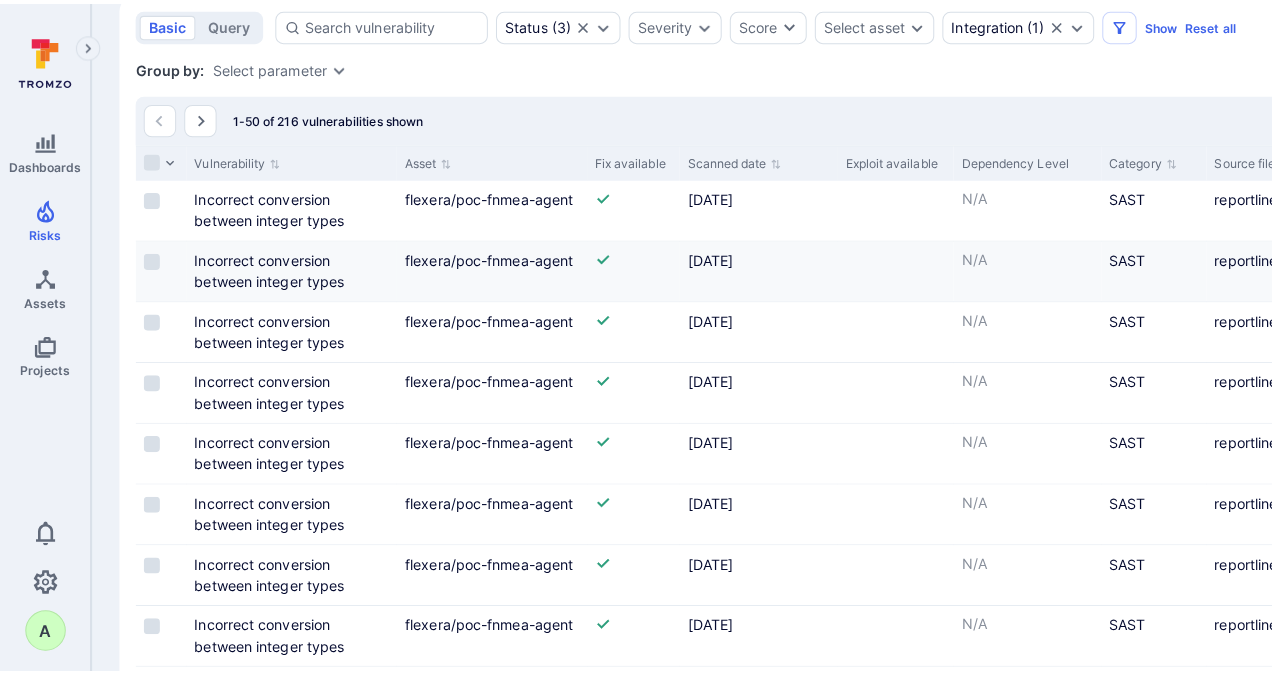 scroll, scrollTop: 334, scrollLeft: 0, axis: vertical 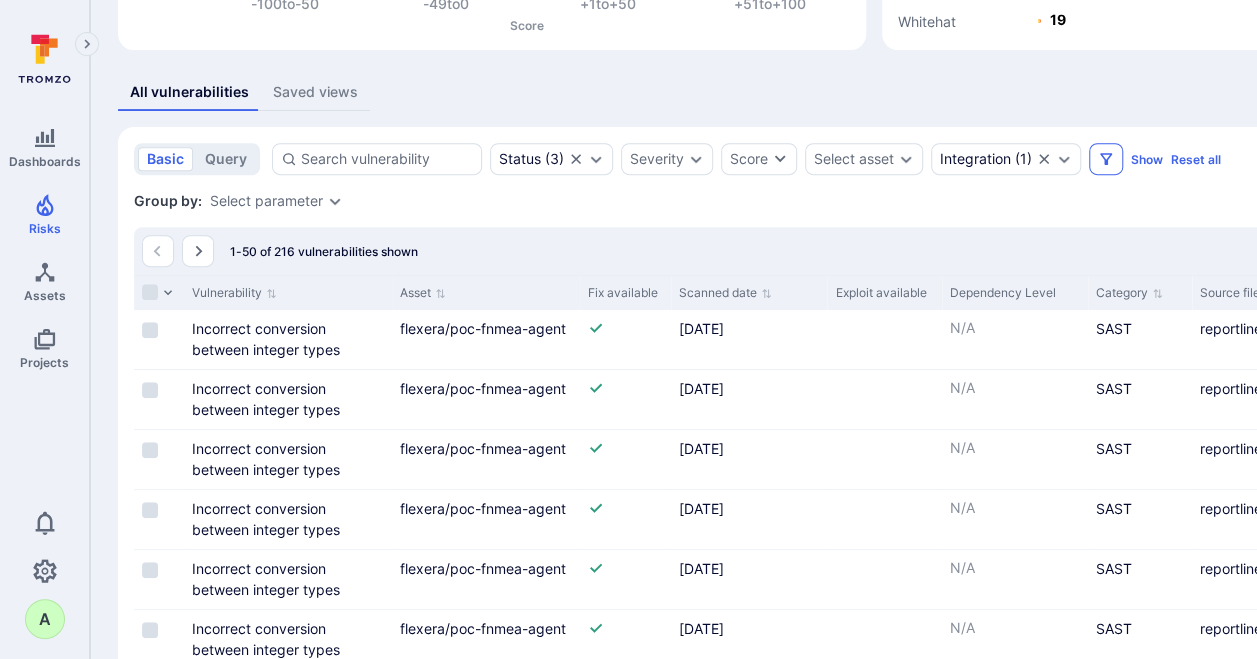 click 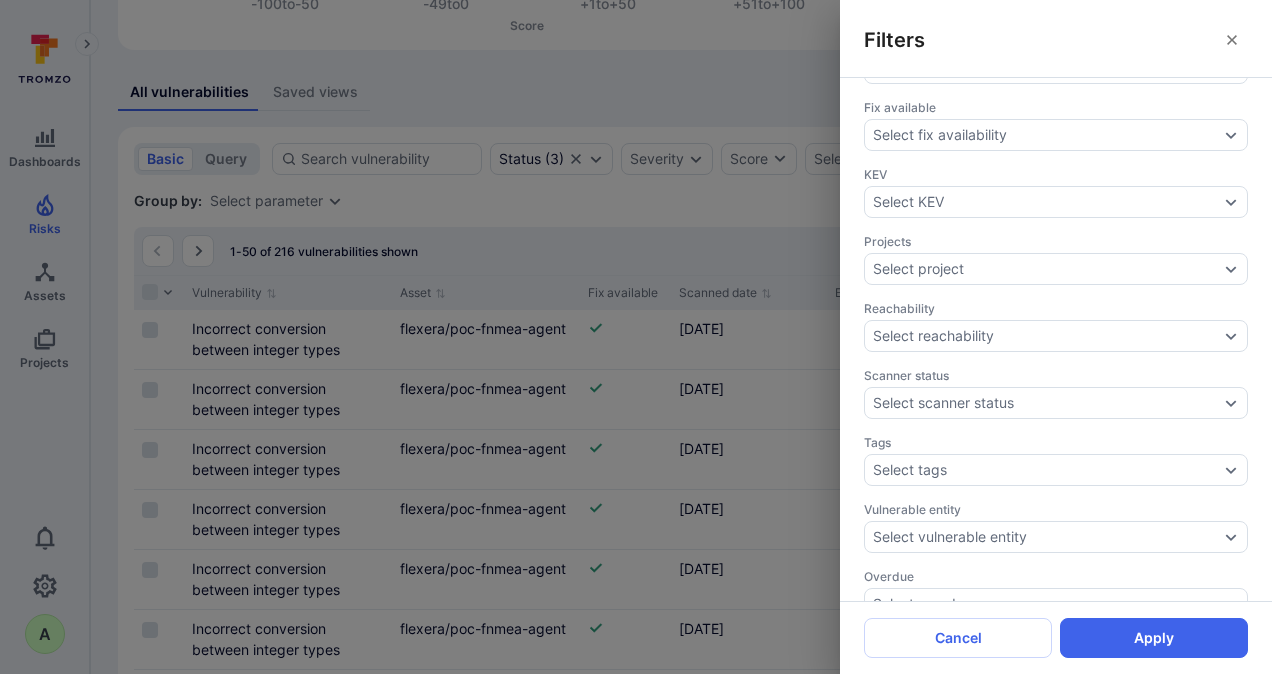 scroll, scrollTop: 668, scrollLeft: 0, axis: vertical 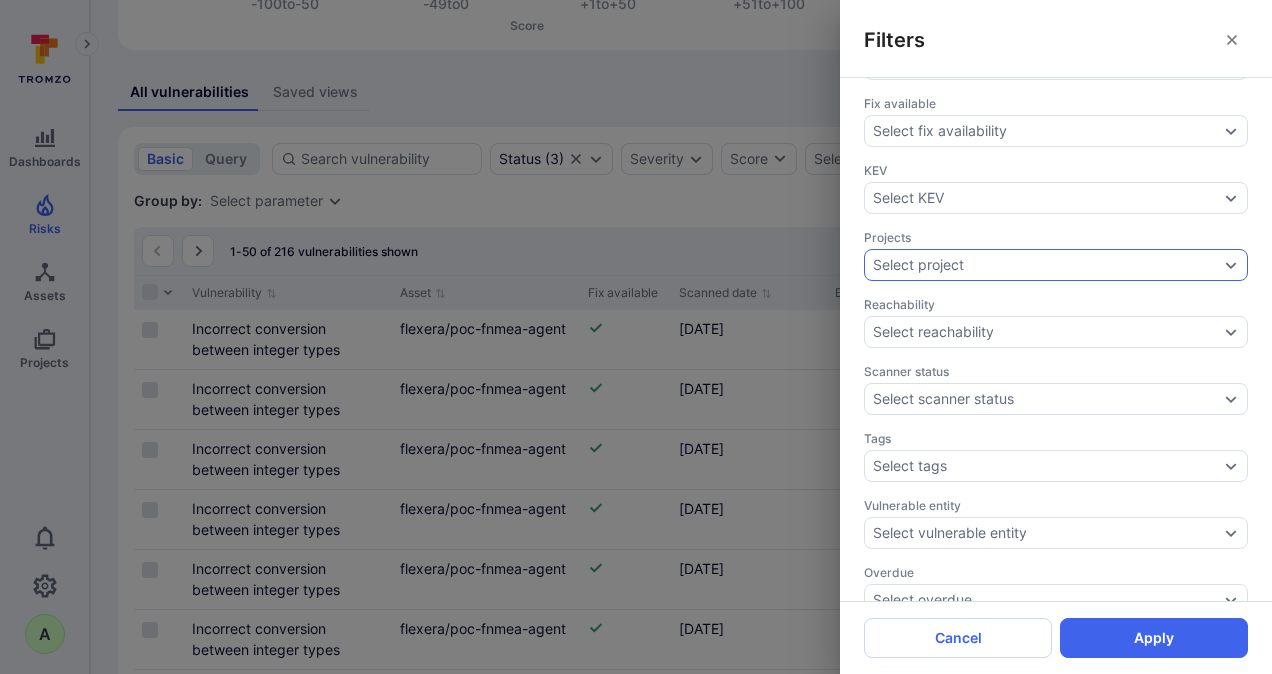 click 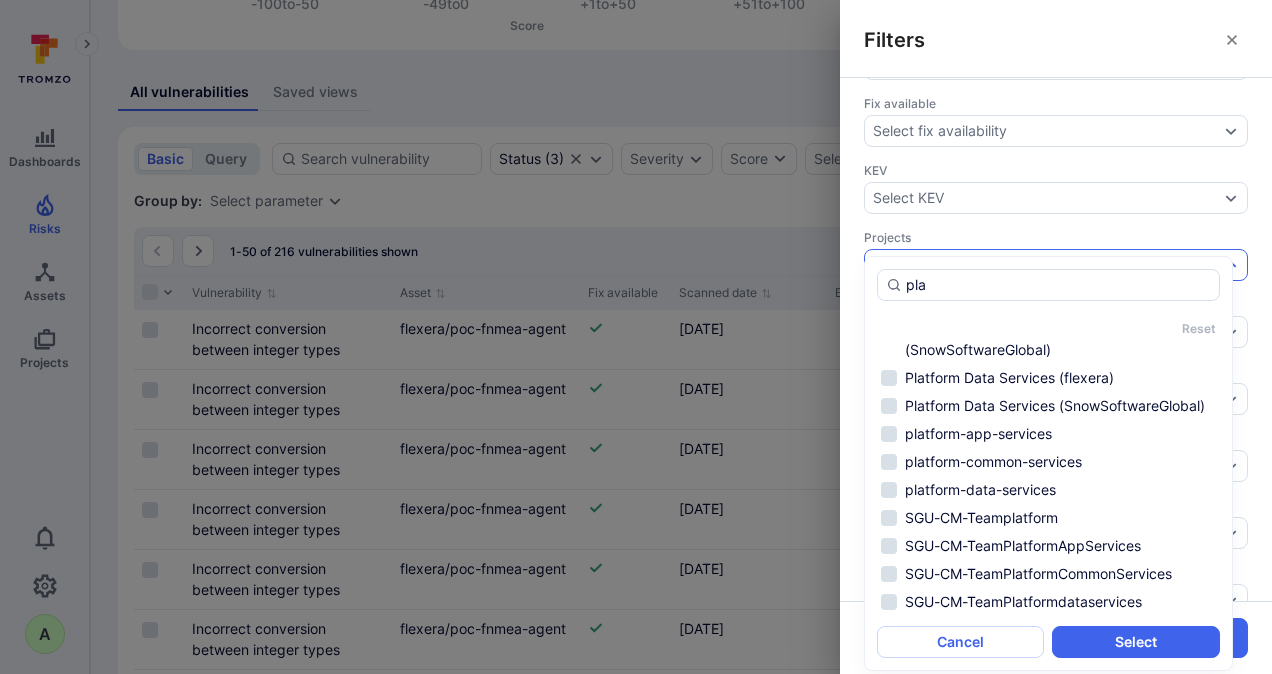 scroll, scrollTop: 0, scrollLeft: 0, axis: both 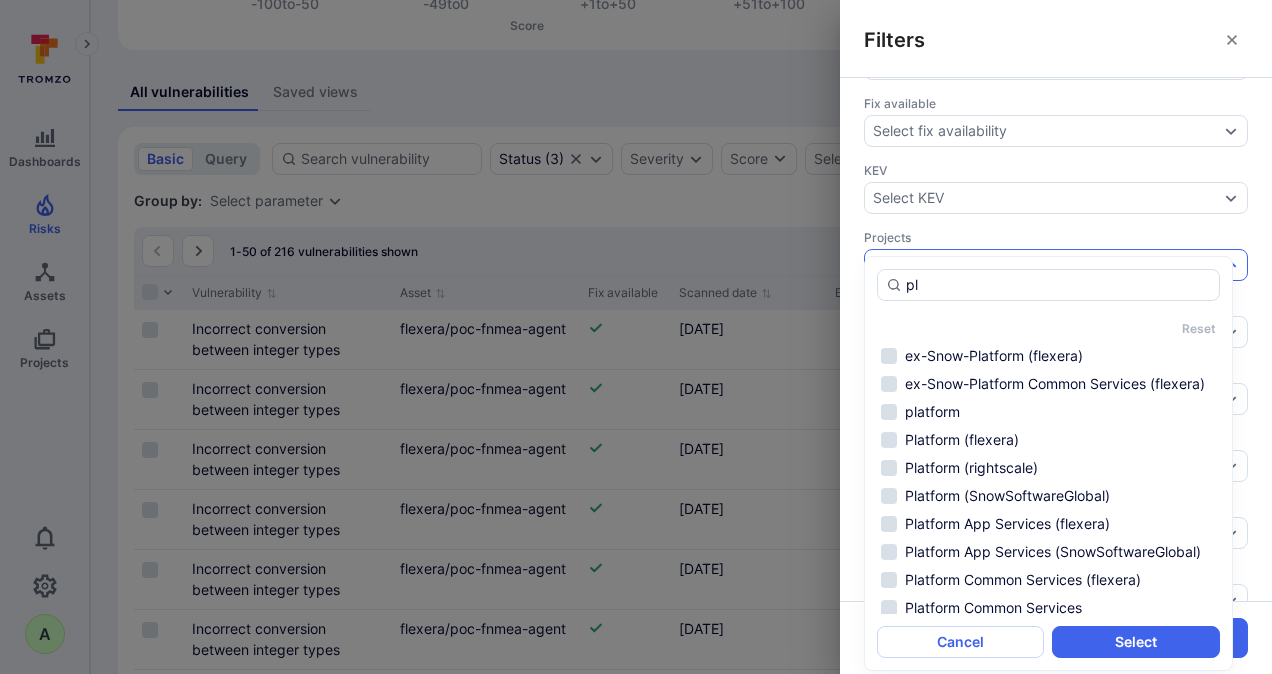 type on "p" 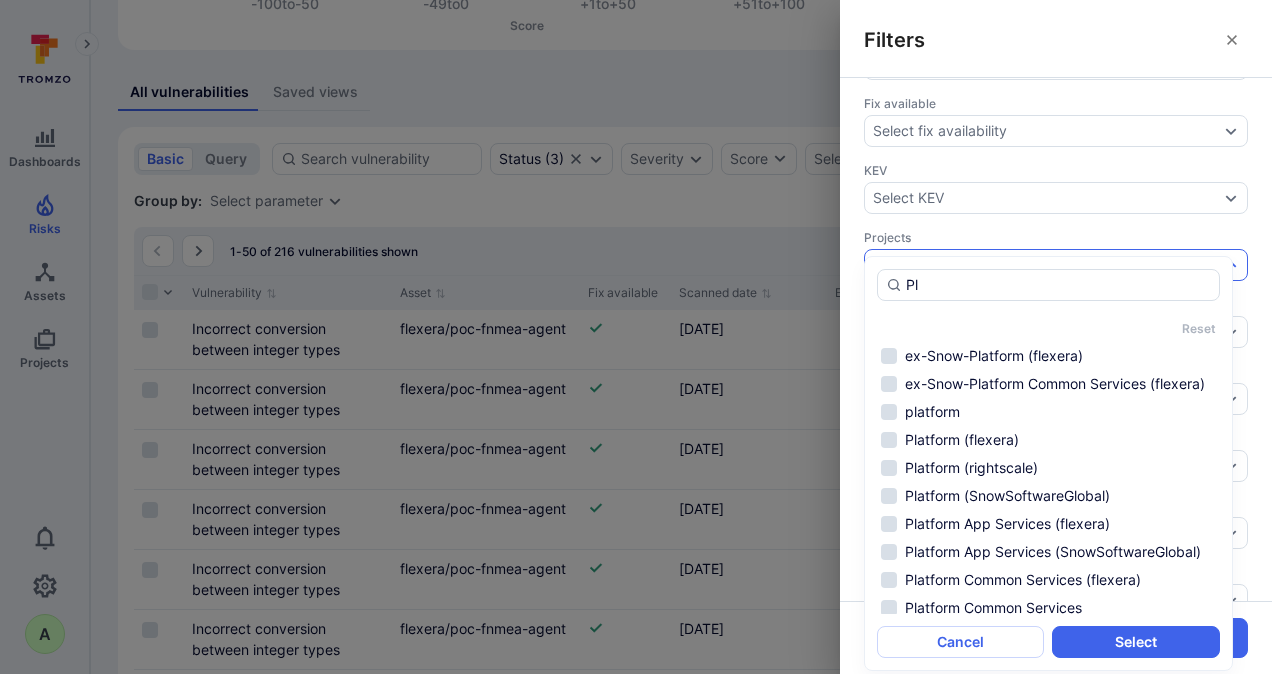 type on "P" 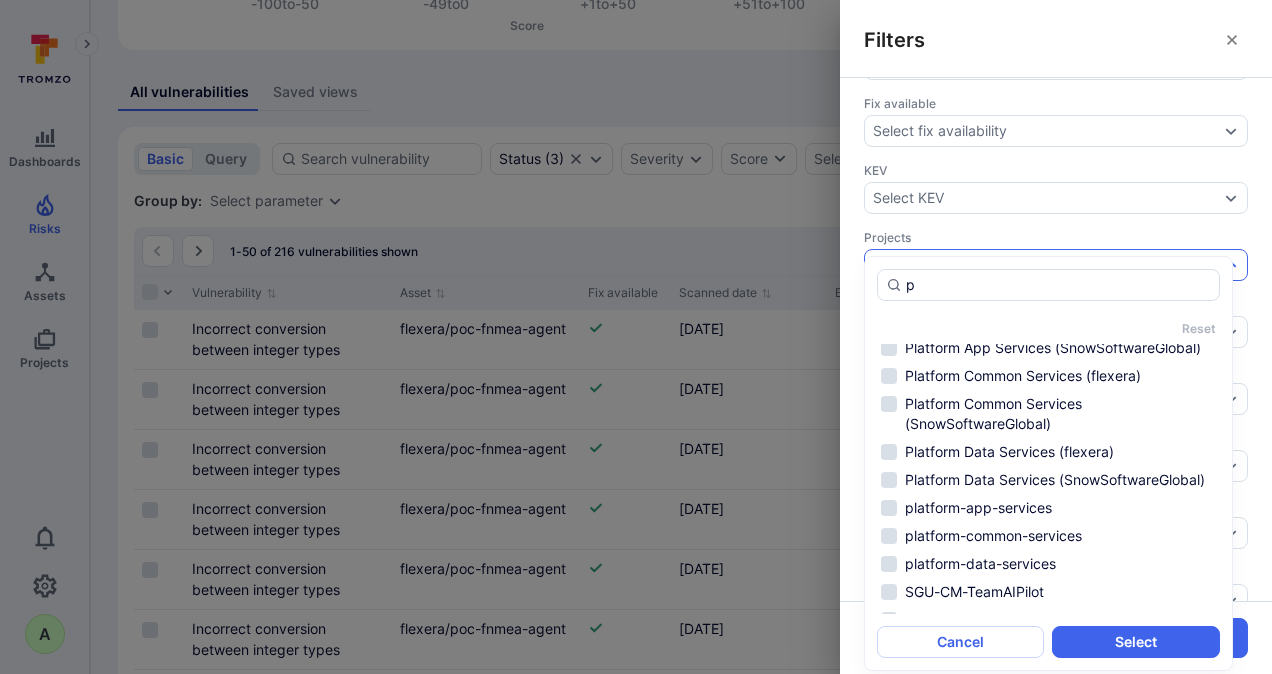 scroll, scrollTop: 0, scrollLeft: 0, axis: both 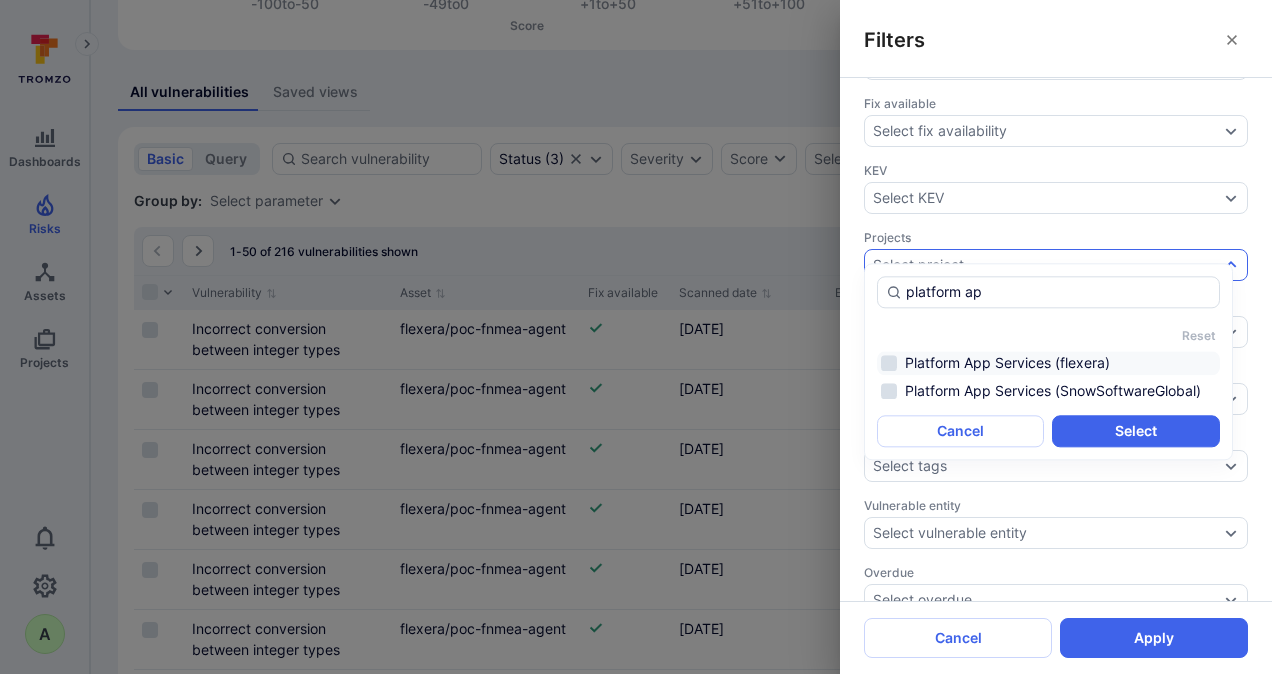 click on "Platform App Services (flexera)" at bounding box center [1048, 363] 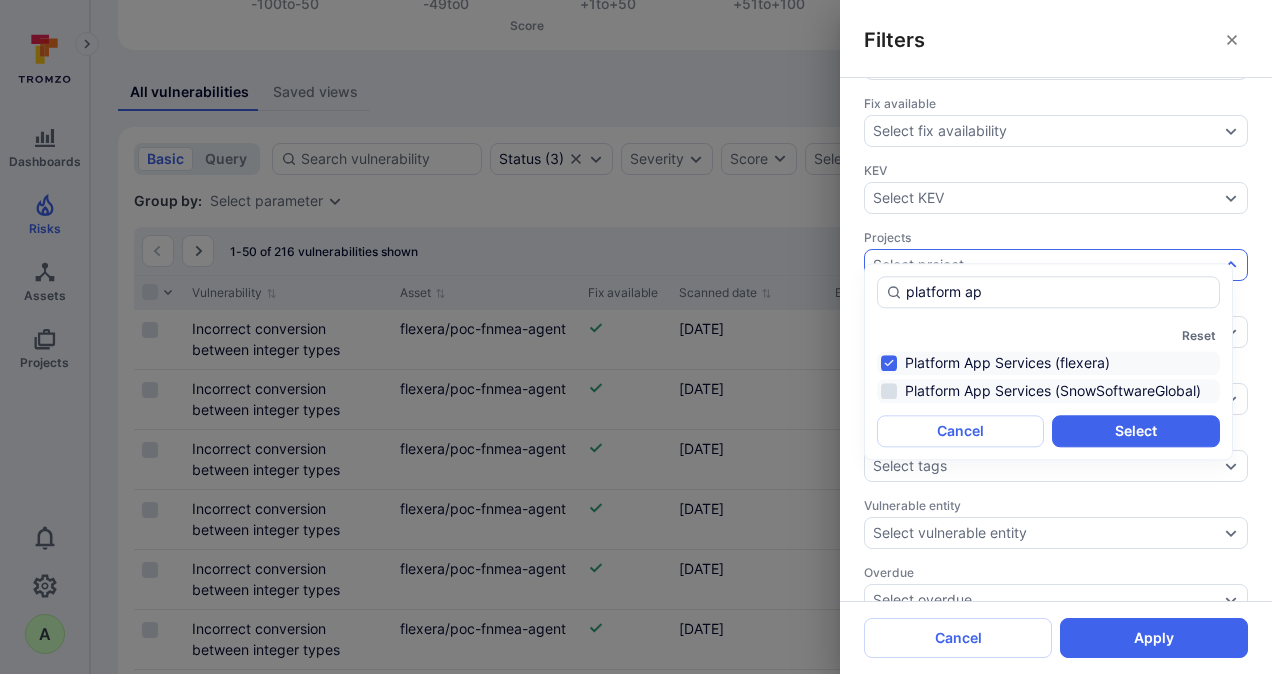 click on "Platform App Services (SnowSoftwareGlobal)" at bounding box center [1048, 391] 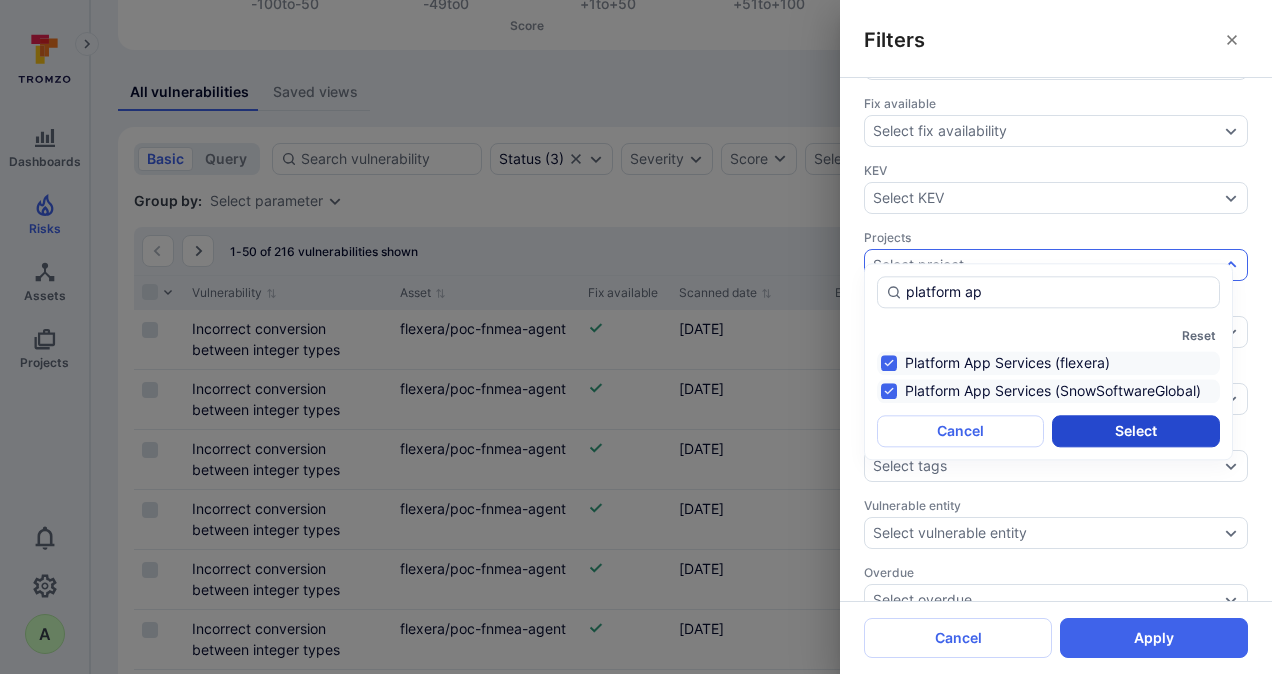 type on "platform ap" 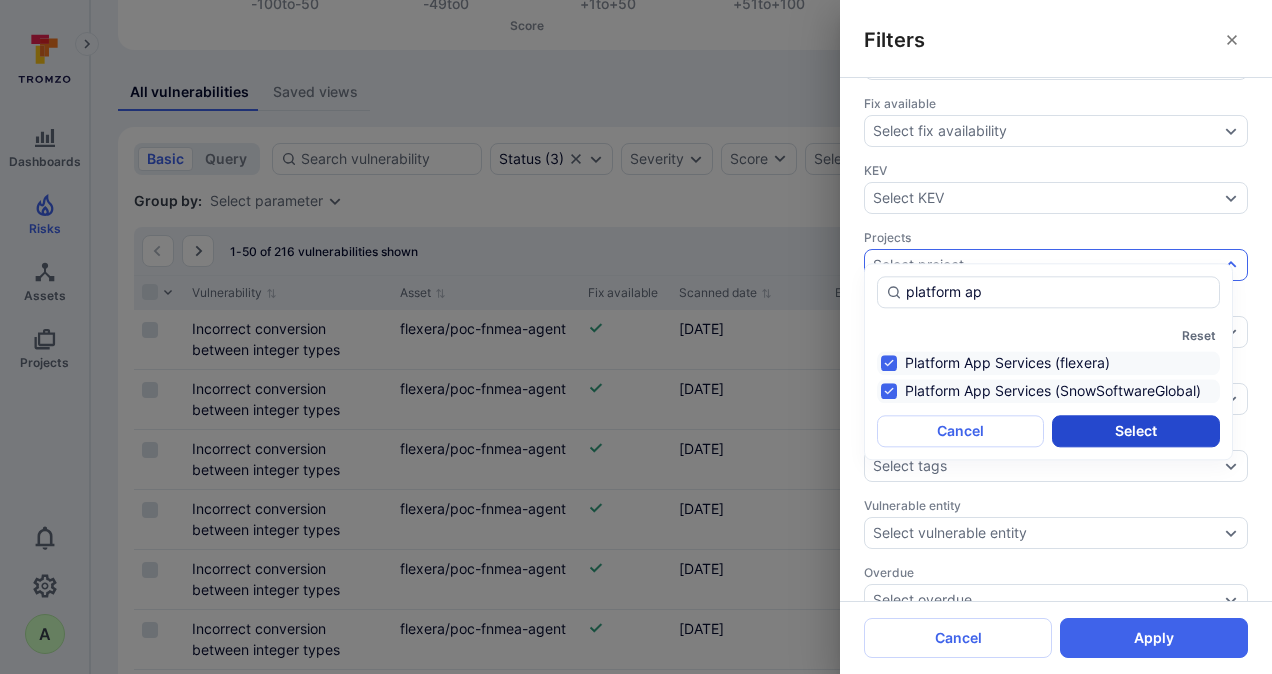 click on "Select" at bounding box center (1135, 431) 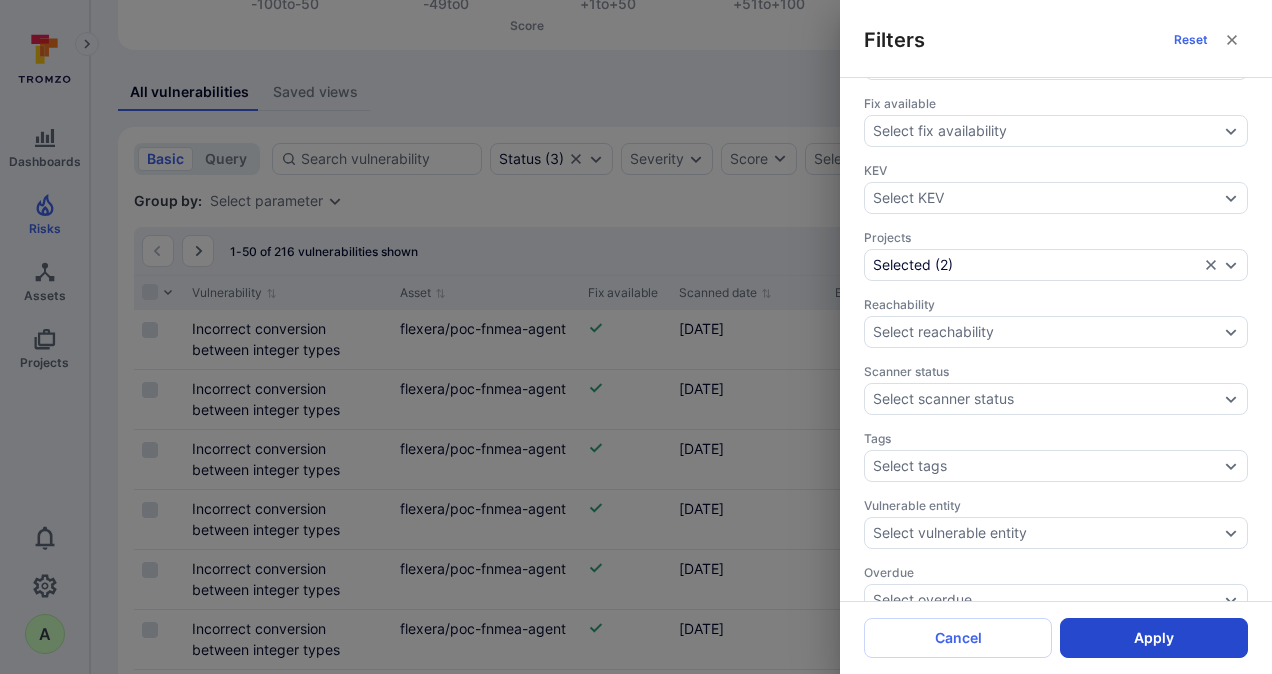 click on "Apply" at bounding box center (1154, 638) 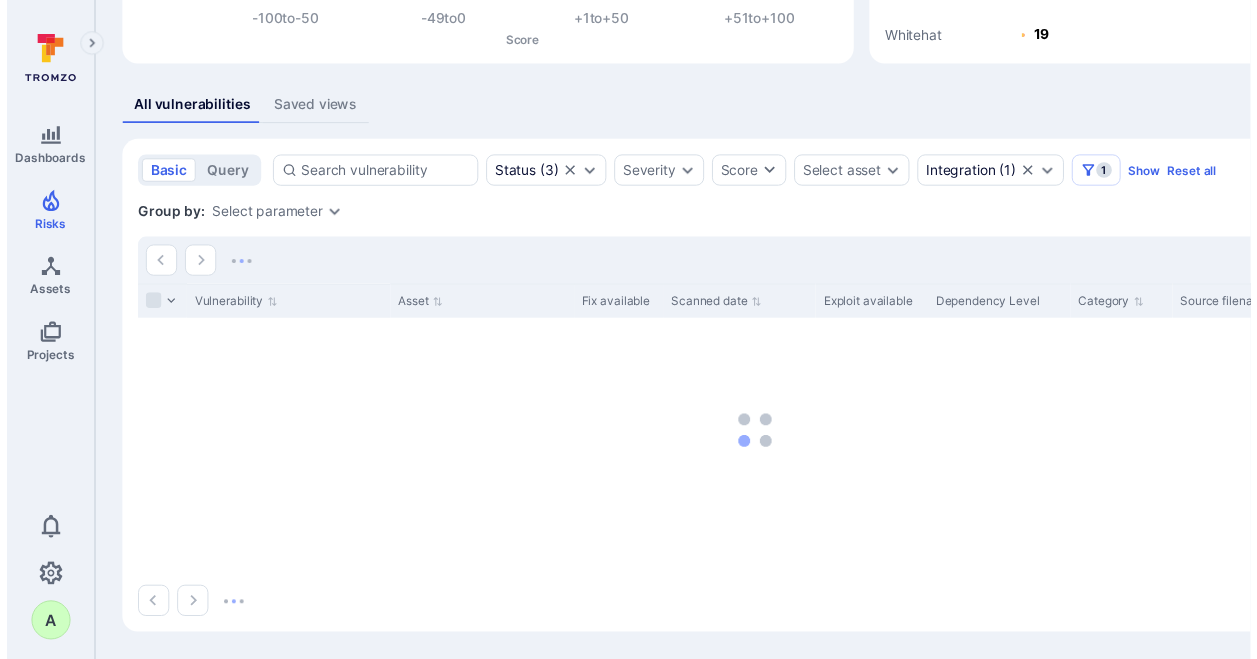 scroll, scrollTop: 318, scrollLeft: 0, axis: vertical 